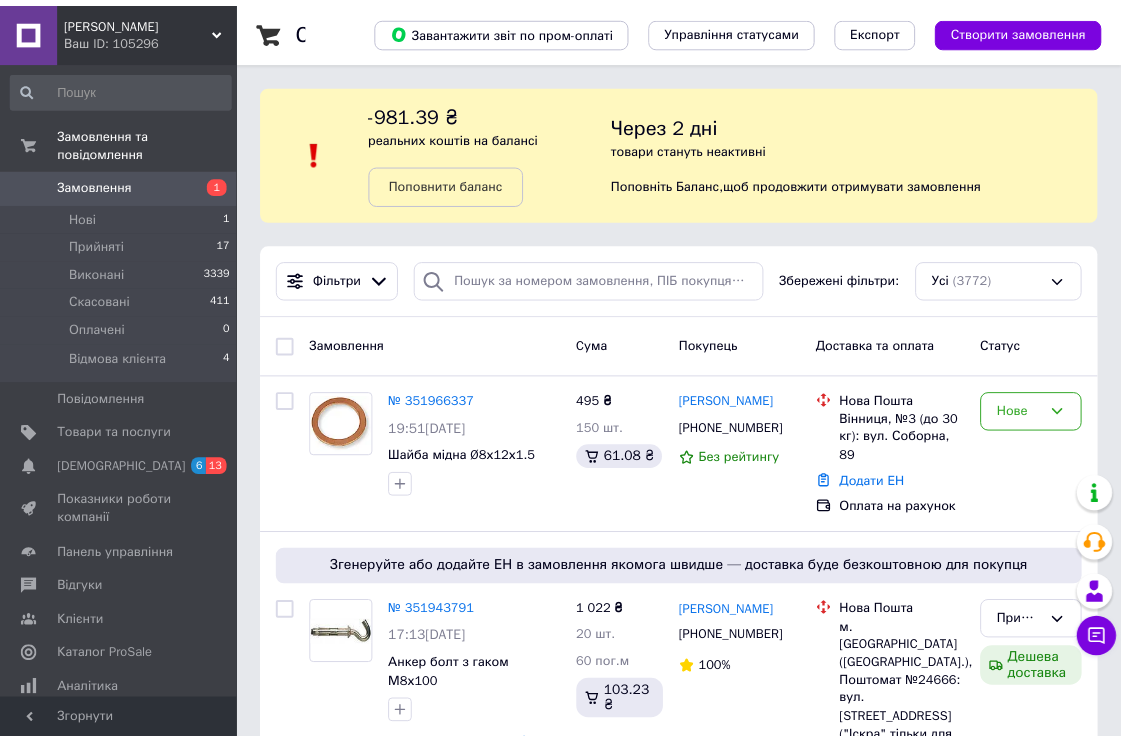 scroll, scrollTop: 0, scrollLeft: 0, axis: both 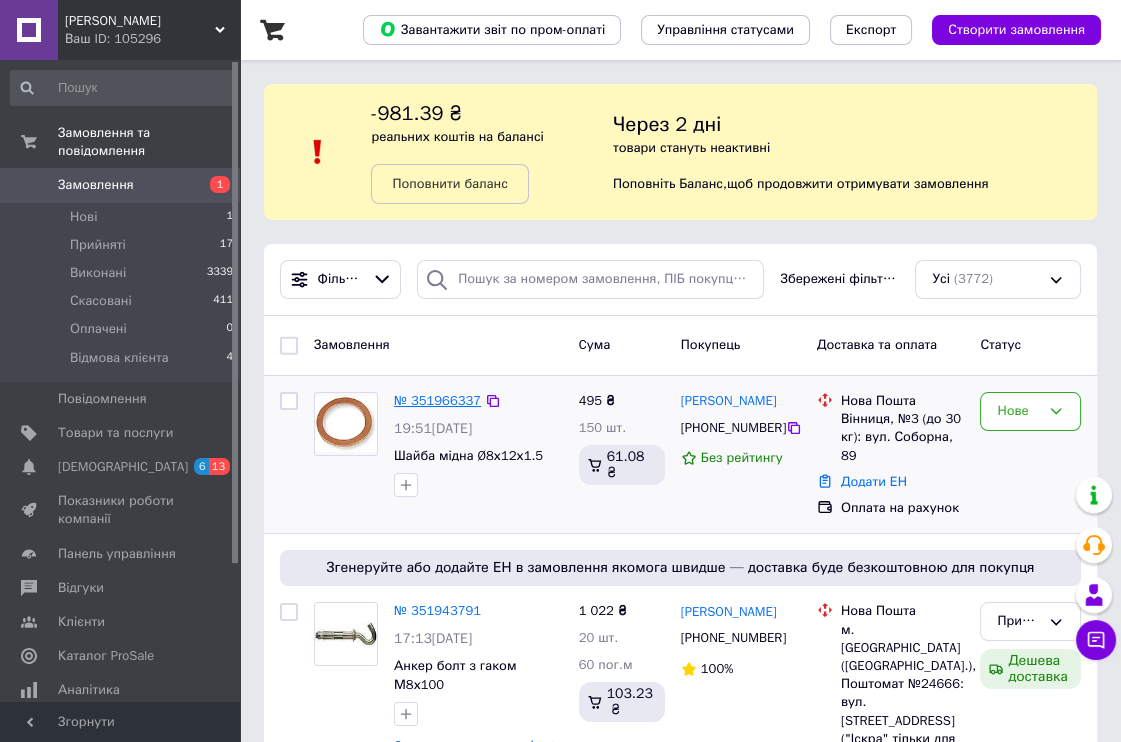 click on "№ 351966337" at bounding box center [437, 400] 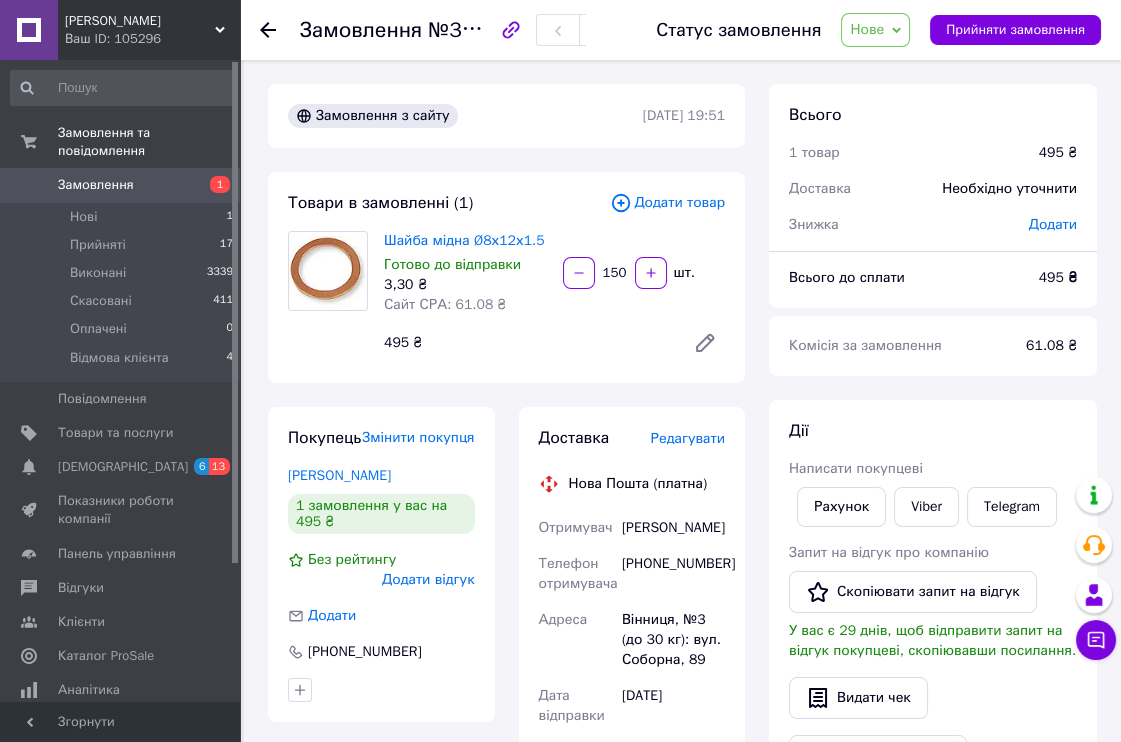click on "Нове" at bounding box center (867, 29) 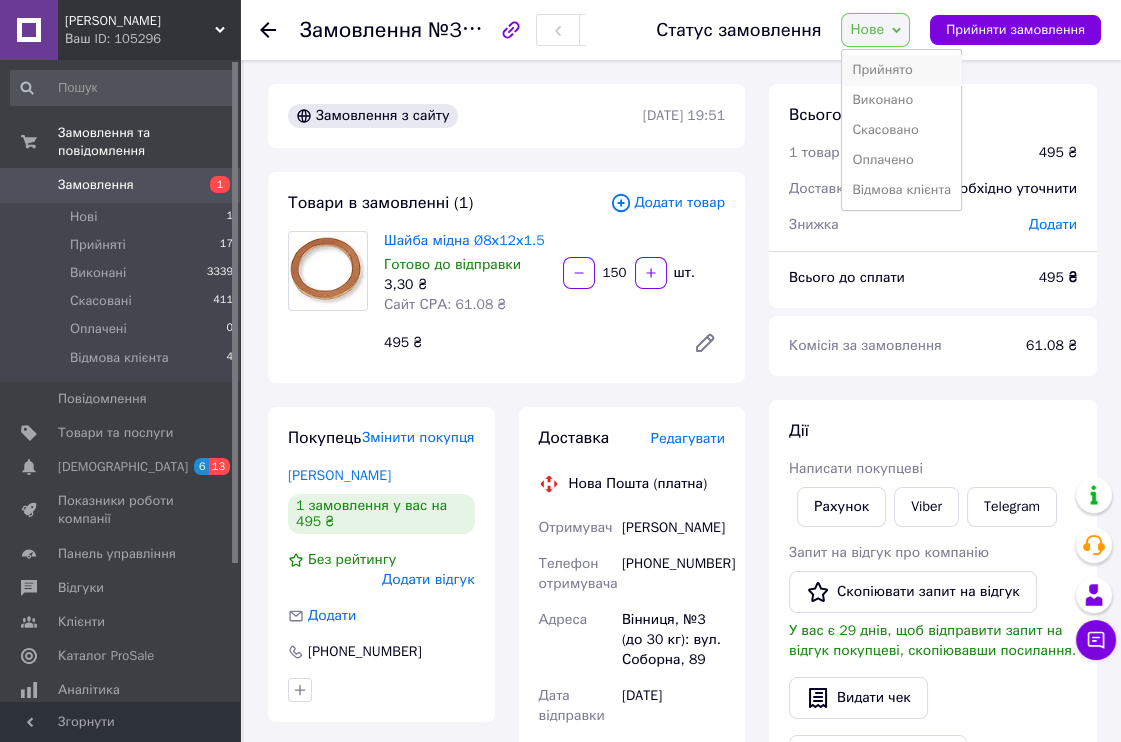 click on "Прийнято" at bounding box center (901, 70) 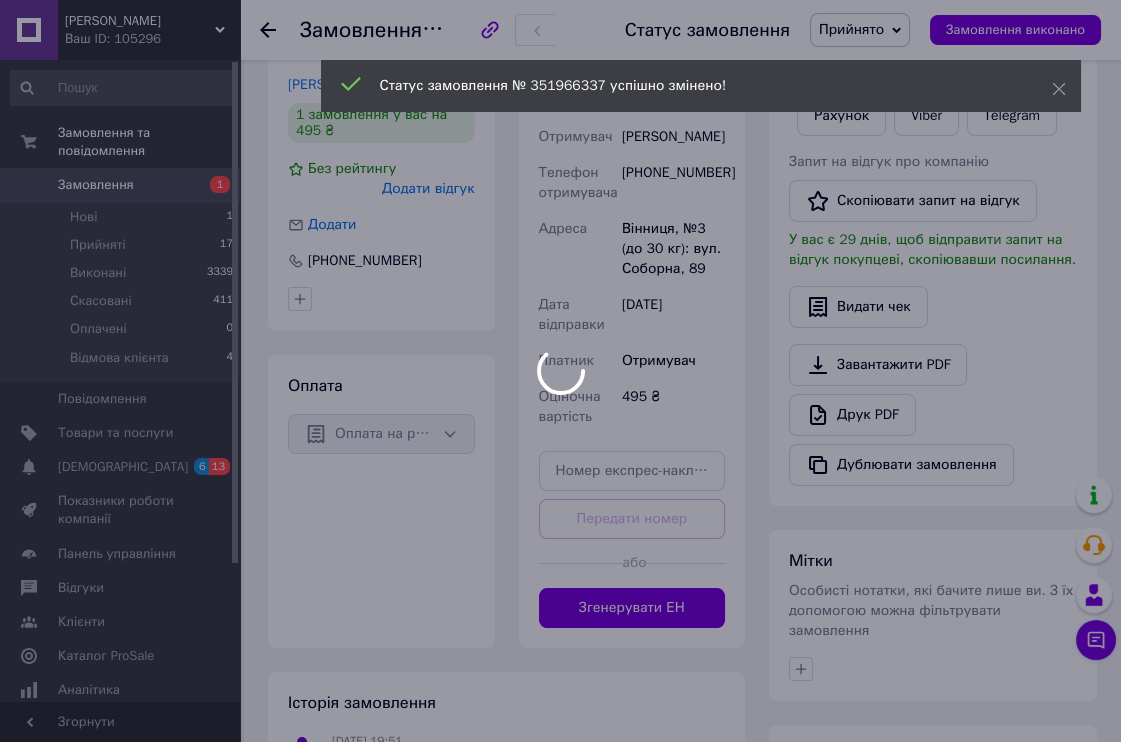 scroll, scrollTop: 444, scrollLeft: 0, axis: vertical 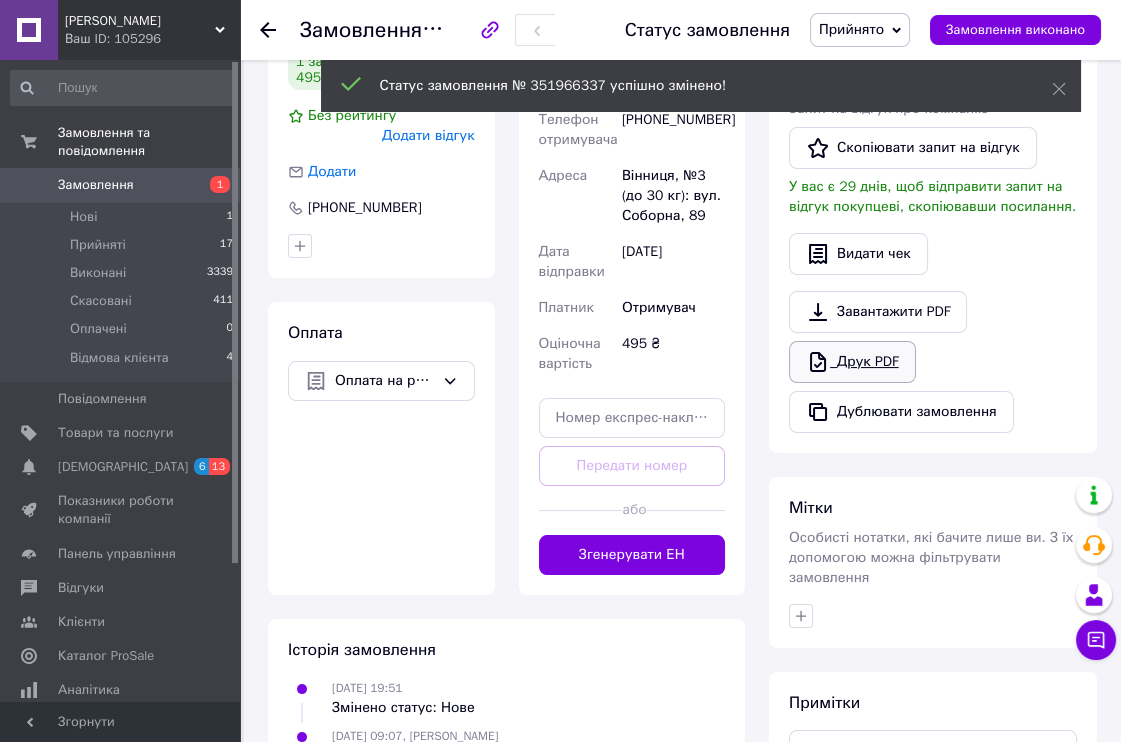 click on "Друк PDF" at bounding box center [852, 362] 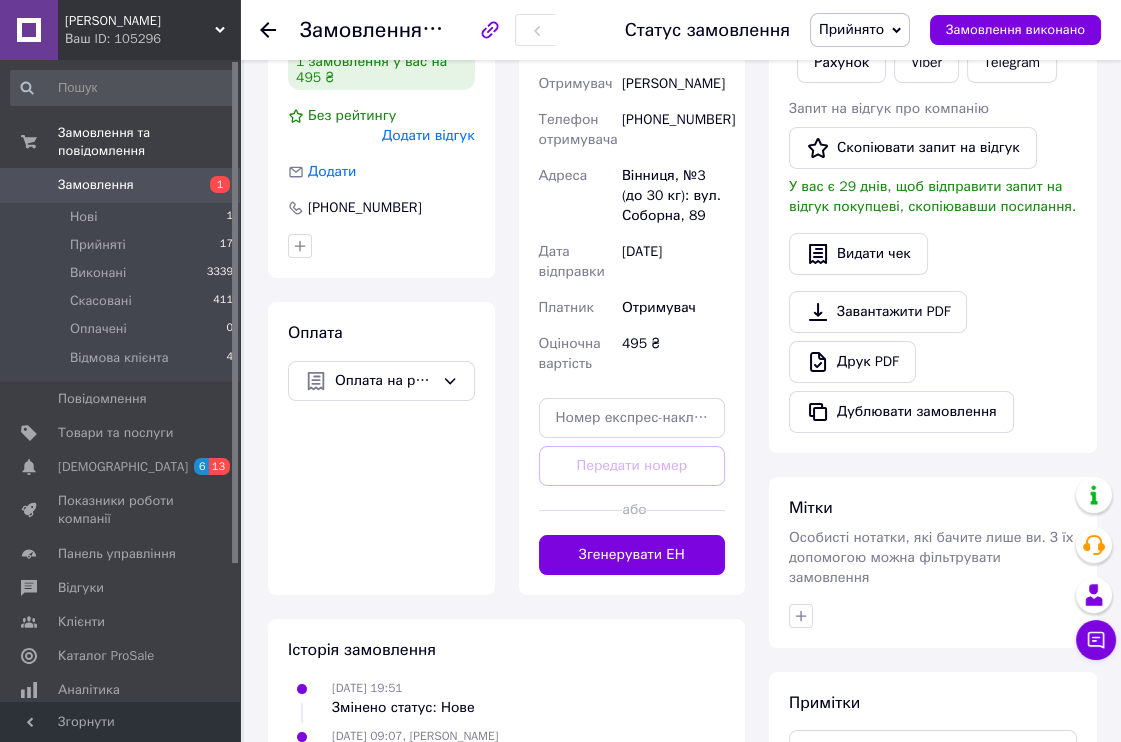 click on "Замовлення" at bounding box center (121, 185) 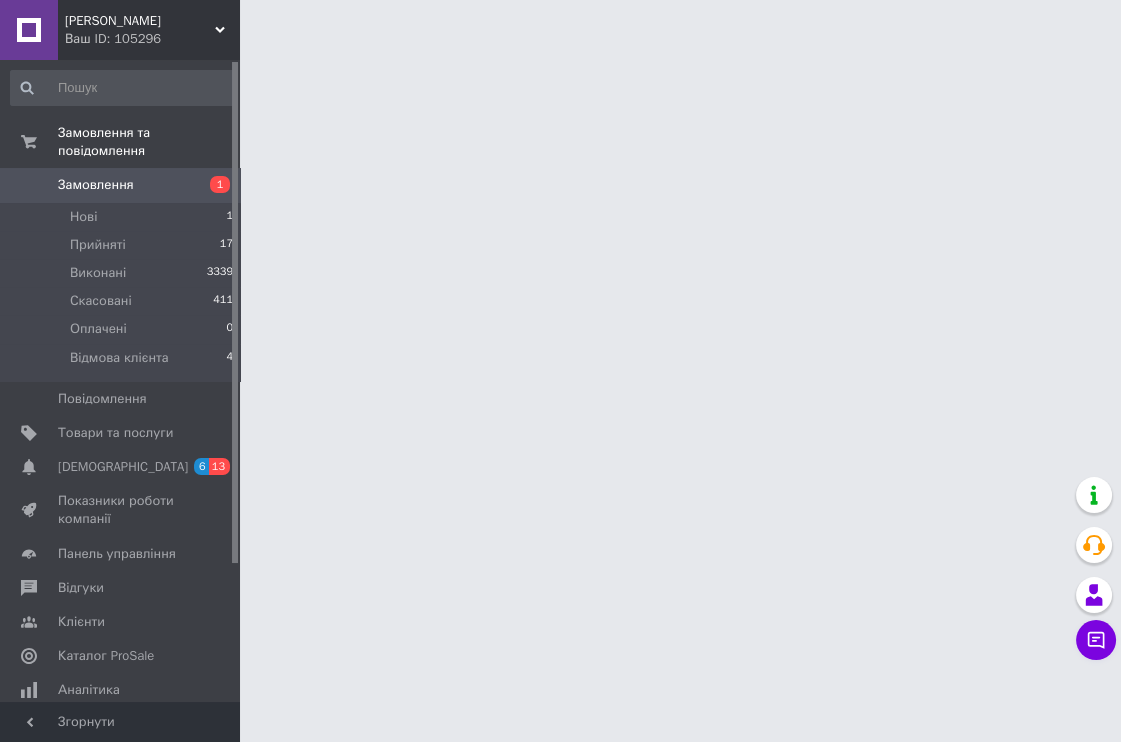 scroll, scrollTop: 0, scrollLeft: 0, axis: both 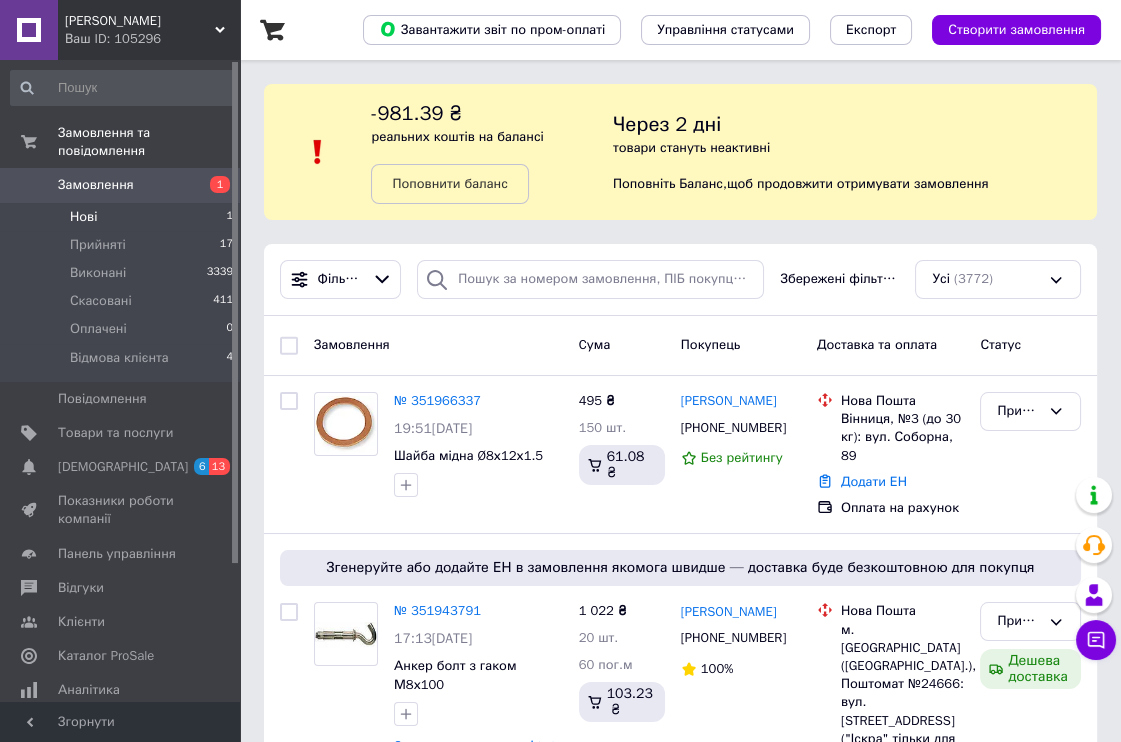 click on "Нові 1" at bounding box center [122, 217] 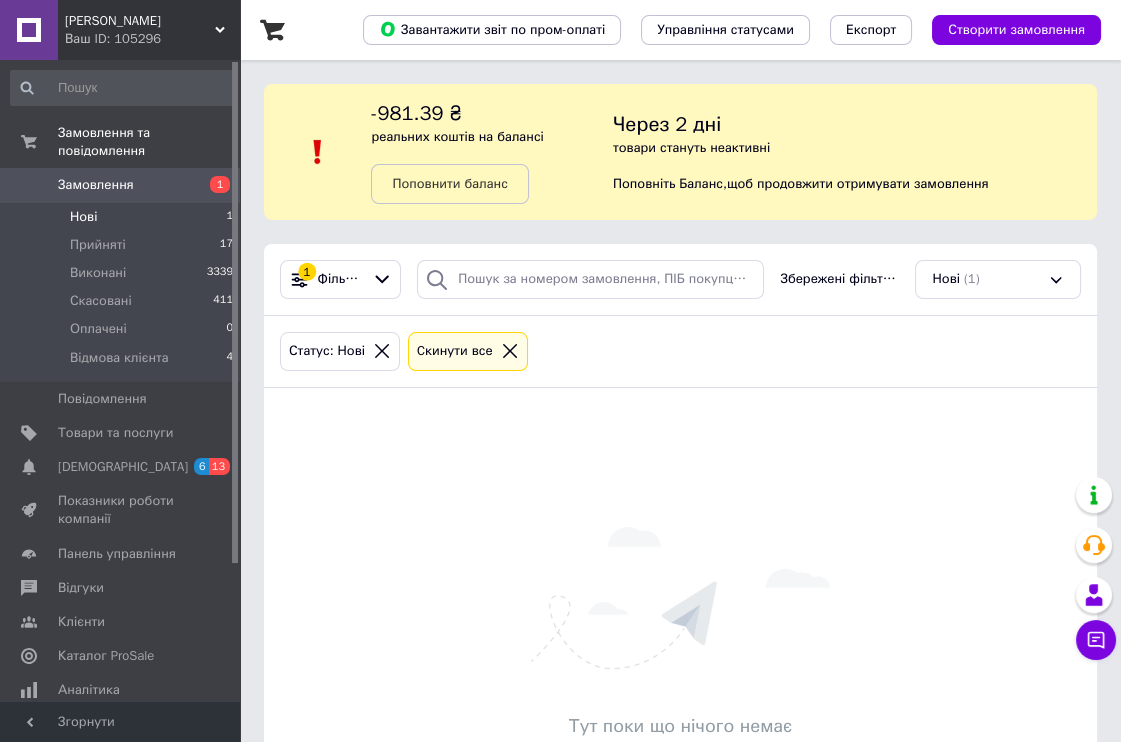 click on "Нові 1" at bounding box center [122, 217] 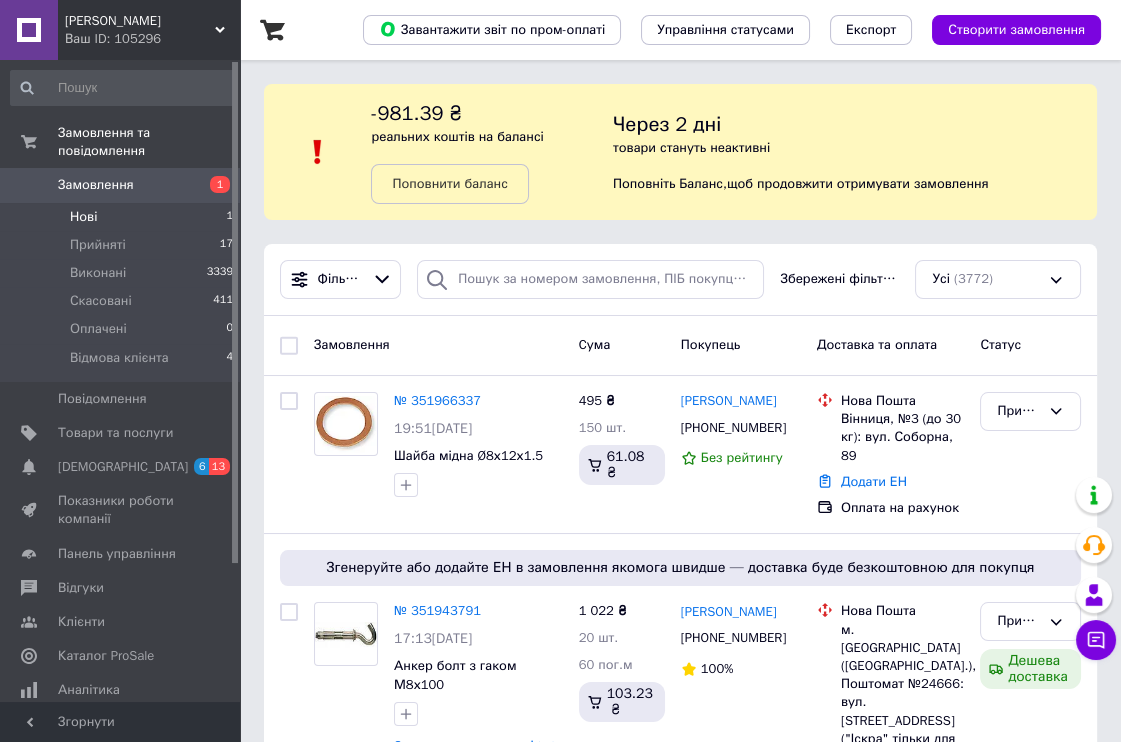 click on "Нові" at bounding box center (83, 217) 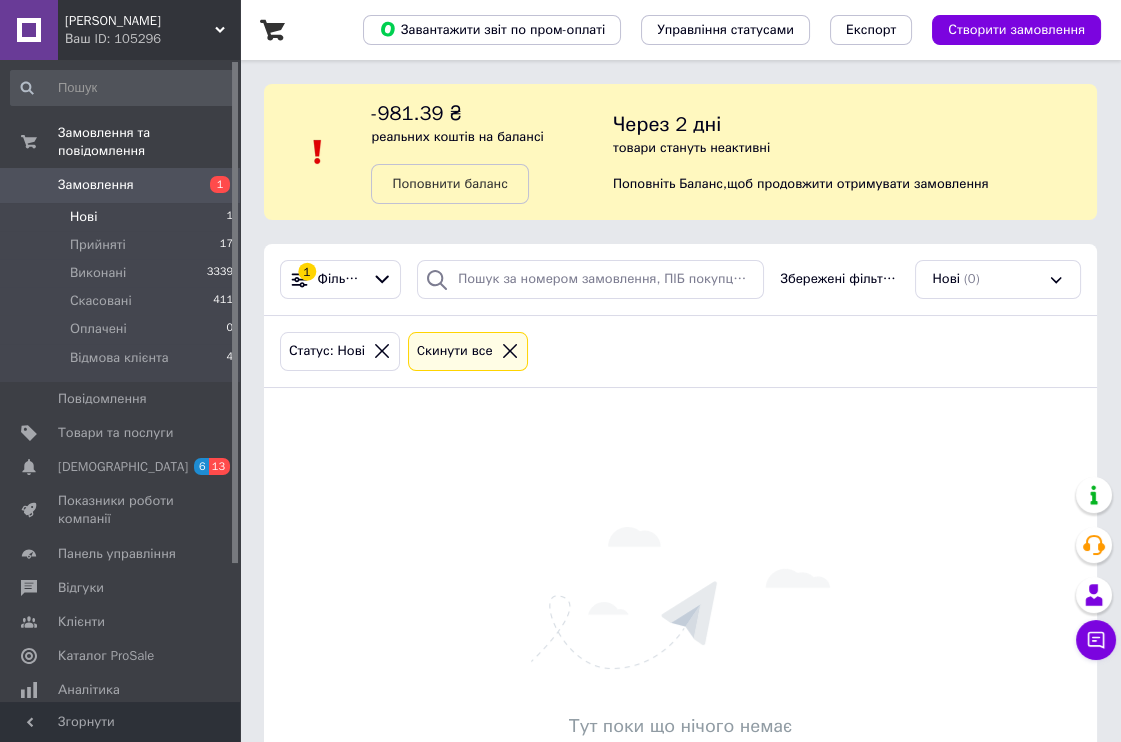 click on "Замовлення" at bounding box center (121, 185) 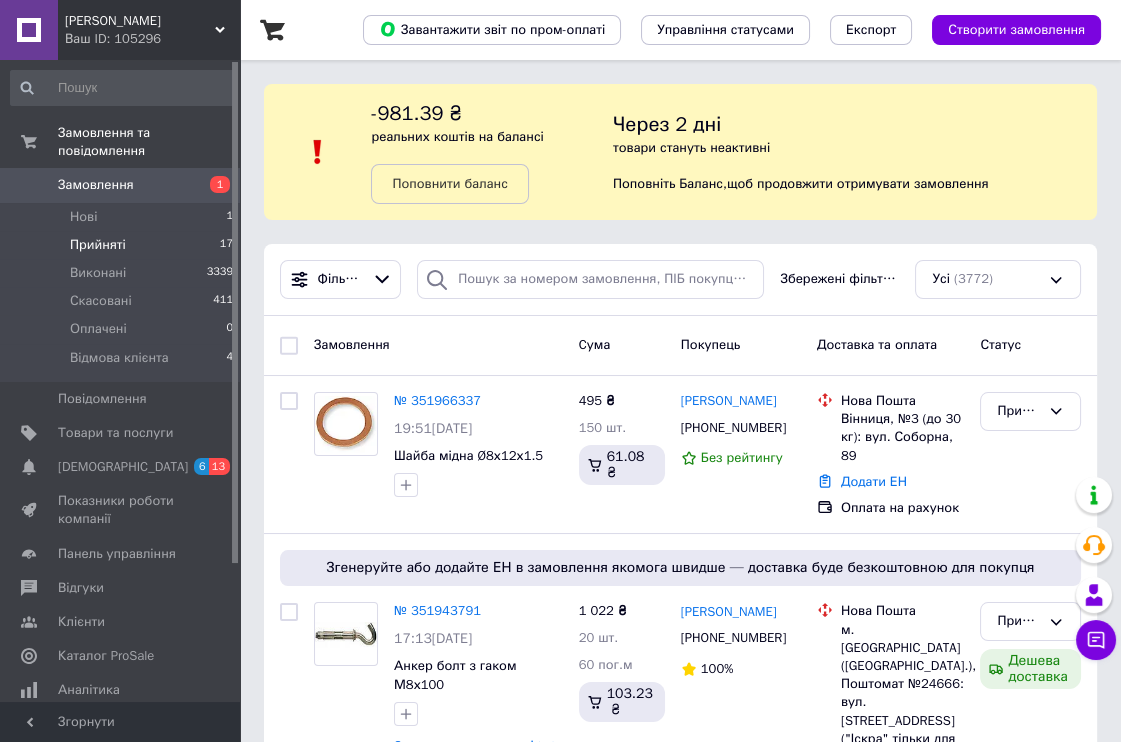 click on "Прийняті" at bounding box center [98, 245] 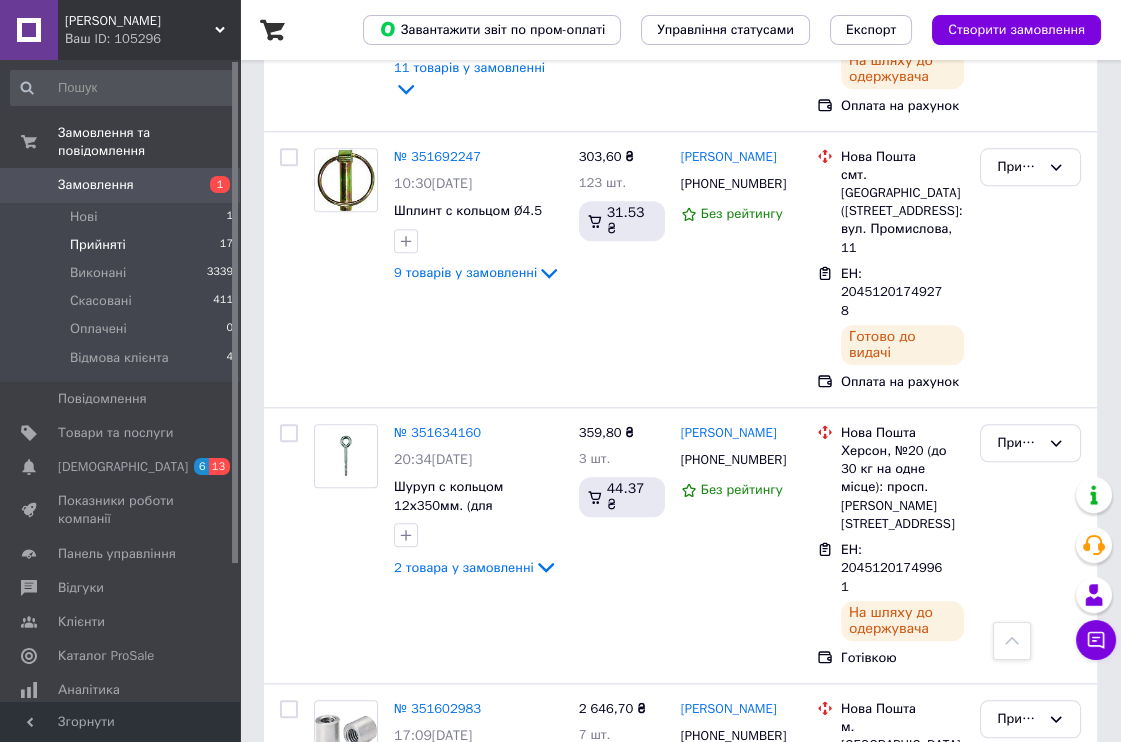 scroll, scrollTop: 3111, scrollLeft: 0, axis: vertical 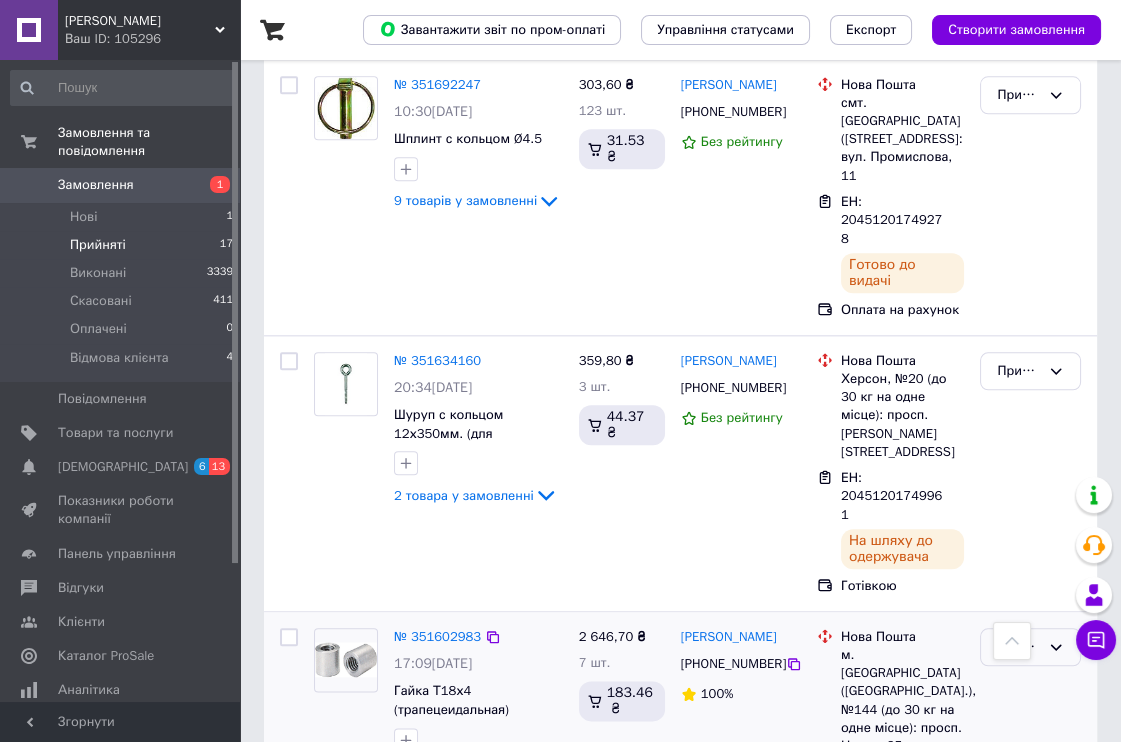 click on "Прийнято" at bounding box center (1018, 647) 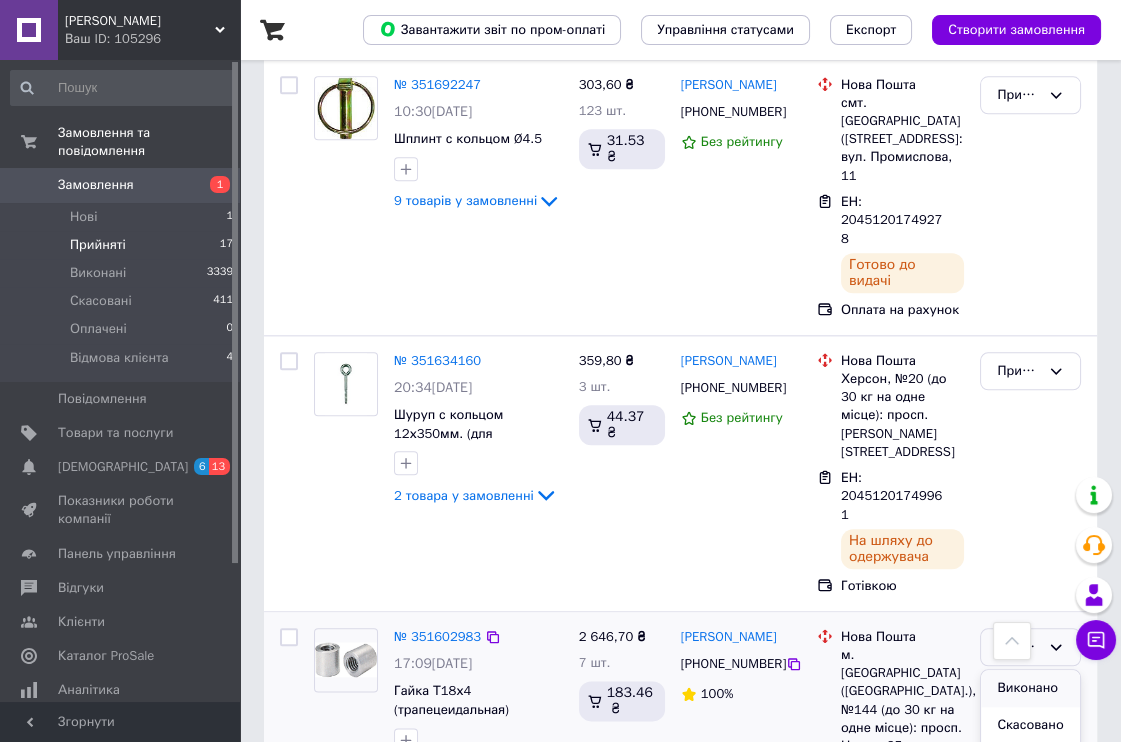 click on "Виконано" at bounding box center (1030, 688) 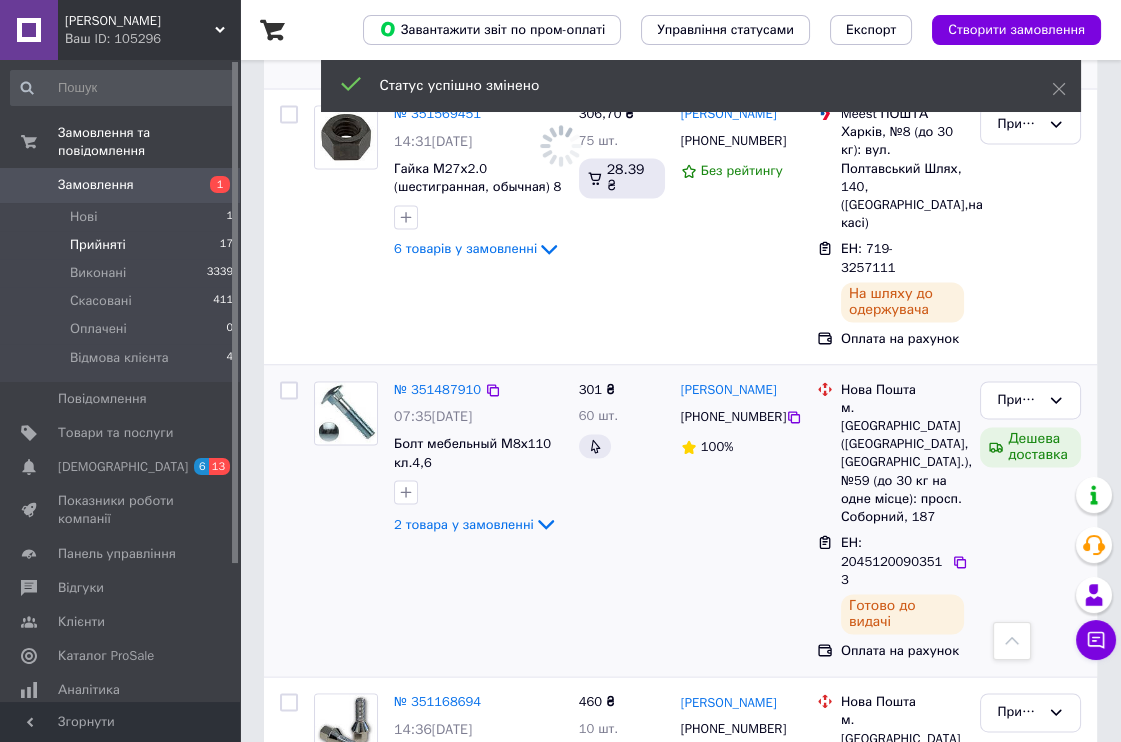scroll, scrollTop: 3947, scrollLeft: 0, axis: vertical 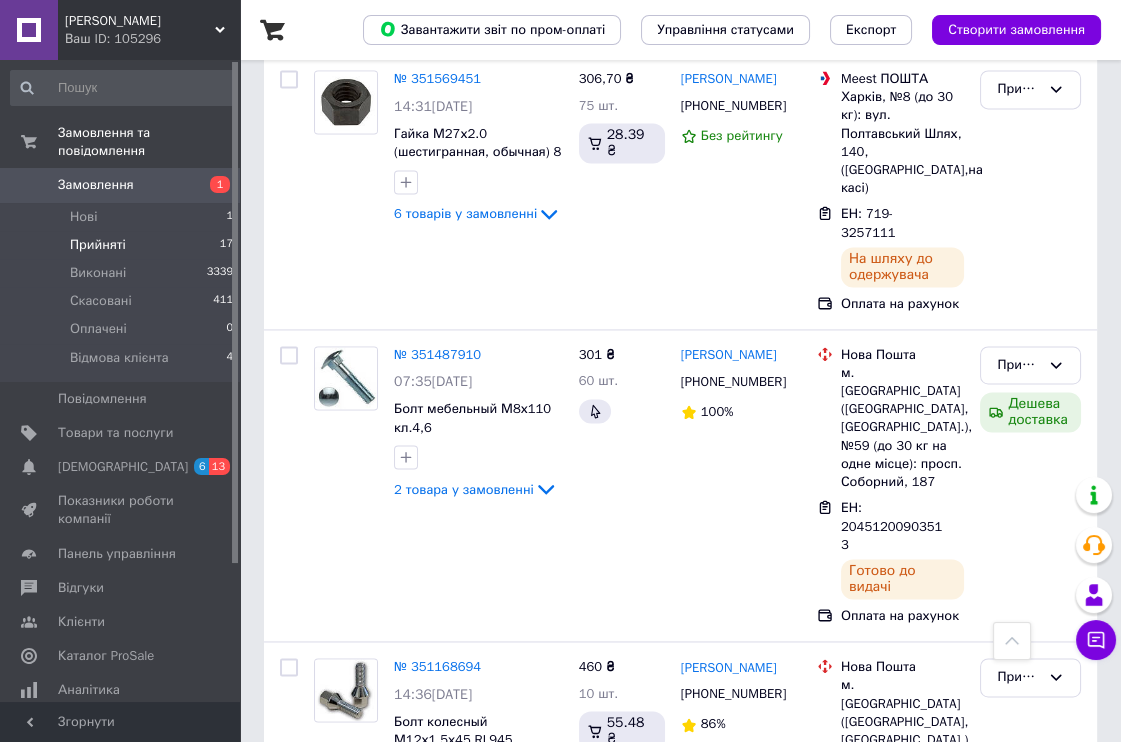 drag, startPoint x: 939, startPoint y: 625, endPoint x: 840, endPoint y: 632, distance: 99.24717 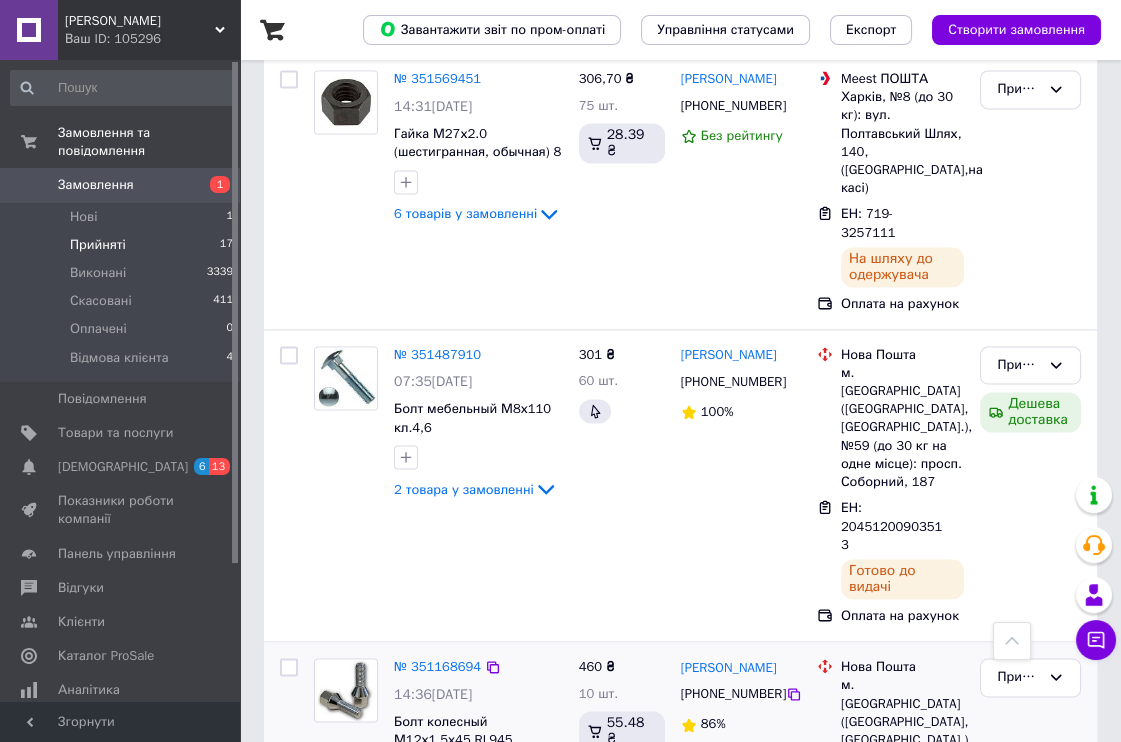 scroll, scrollTop: 3836, scrollLeft: 0, axis: vertical 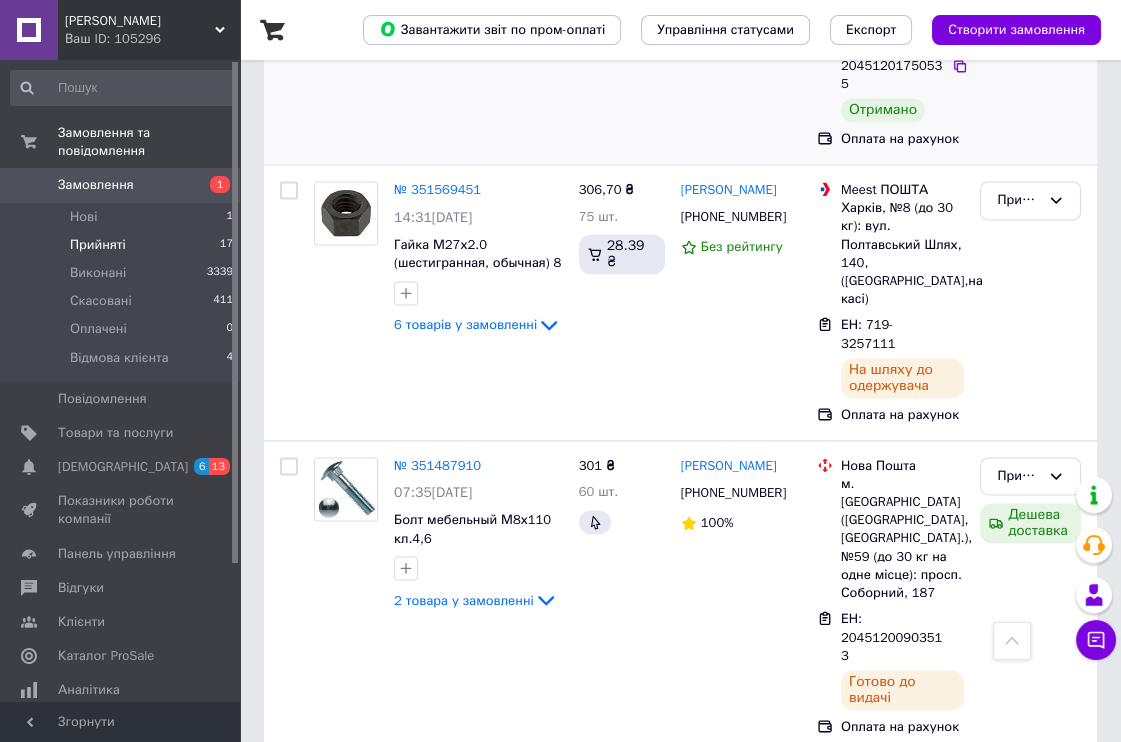 drag, startPoint x: 940, startPoint y: 420, endPoint x: 841, endPoint y: 420, distance: 99 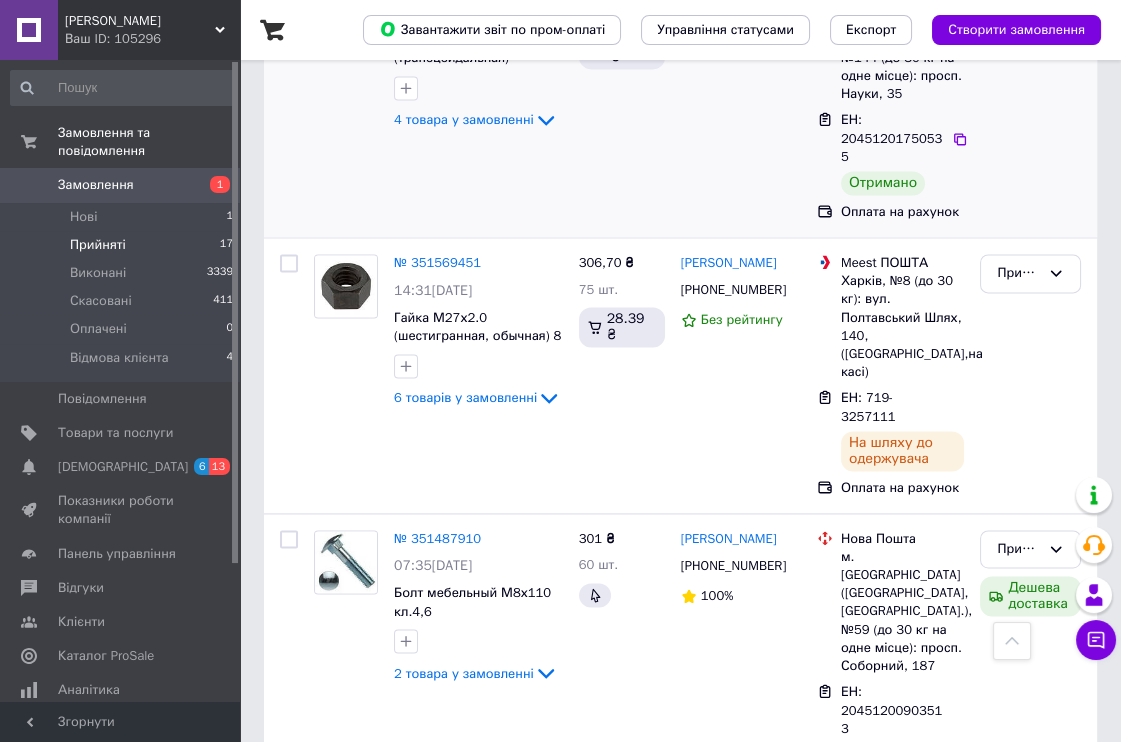 scroll, scrollTop: 3725, scrollLeft: 0, axis: vertical 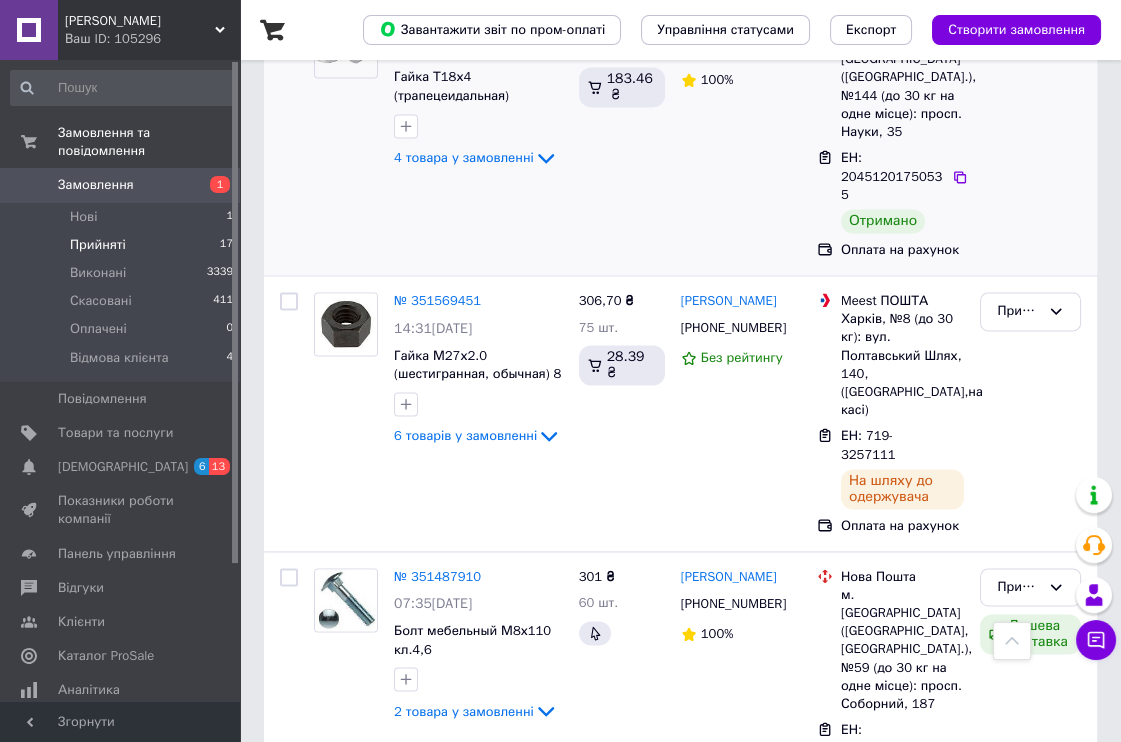 drag, startPoint x: 772, startPoint y: 406, endPoint x: 682, endPoint y: 404, distance: 90.02222 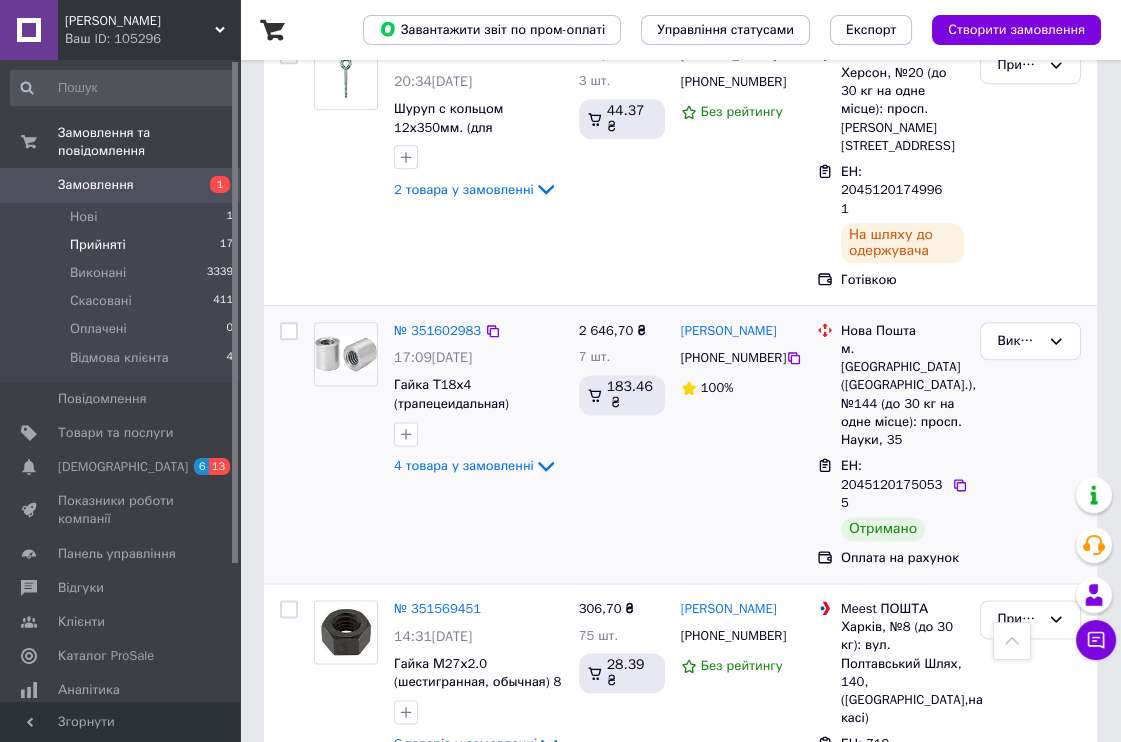scroll, scrollTop: 3392, scrollLeft: 0, axis: vertical 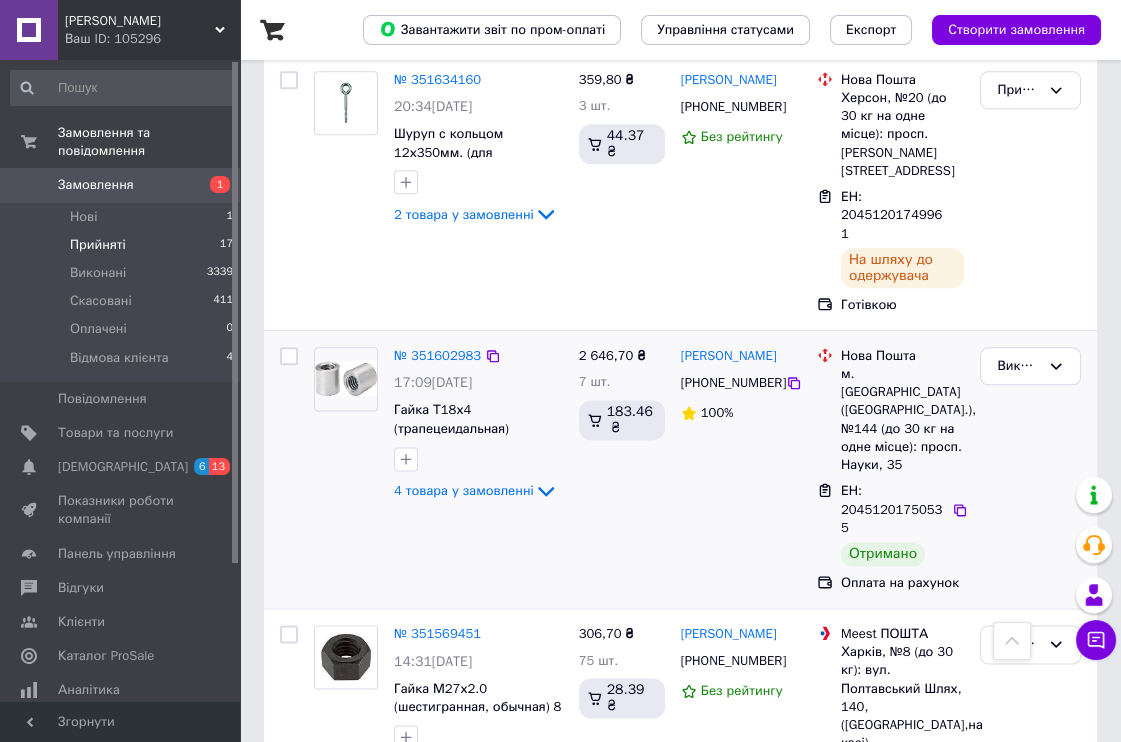 click on "Замовлення" at bounding box center [121, 185] 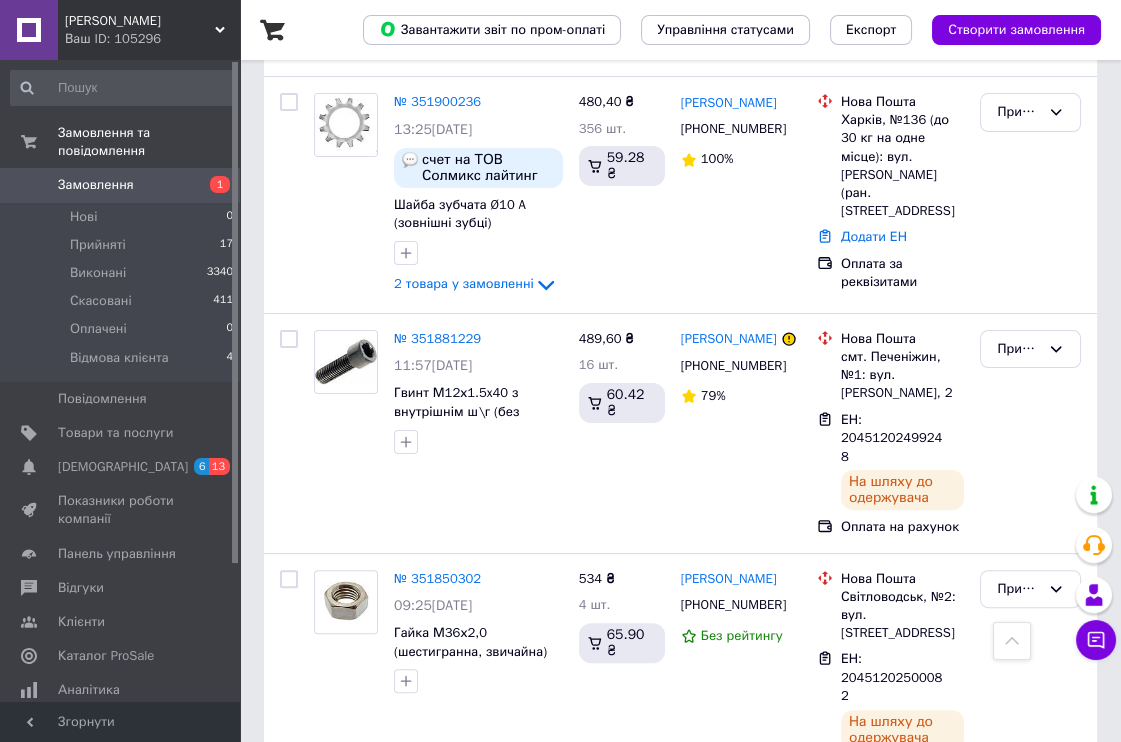 scroll, scrollTop: 888, scrollLeft: 0, axis: vertical 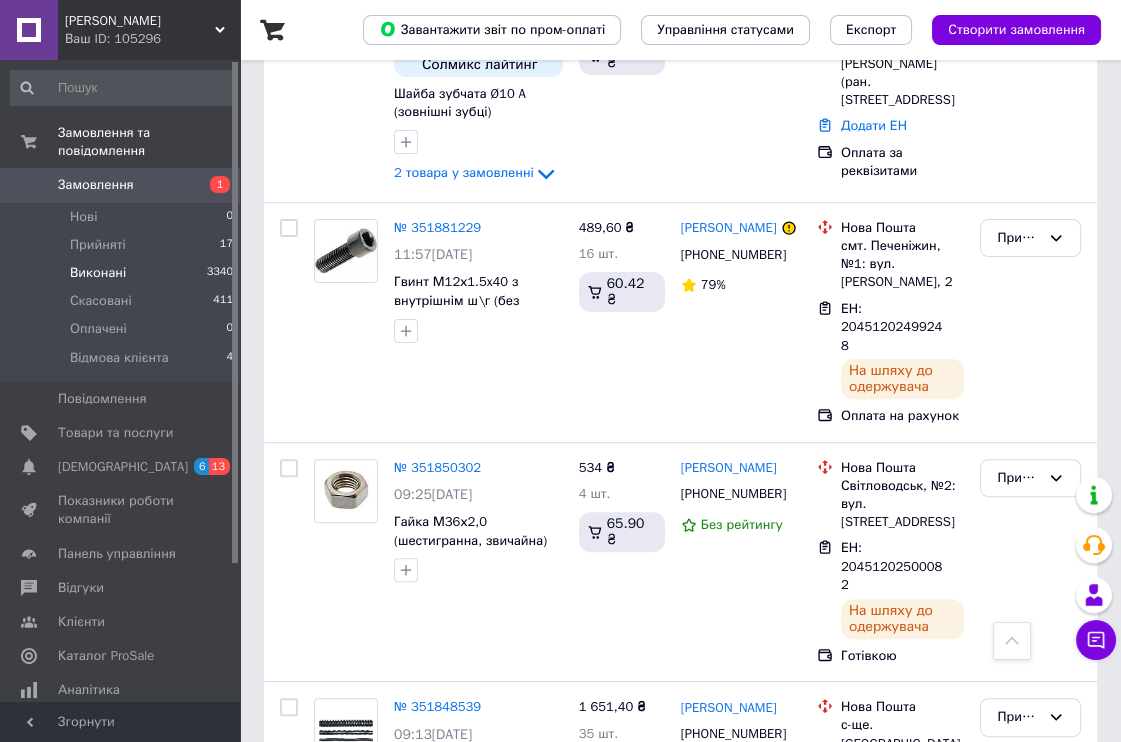 click on "Виконані" at bounding box center [98, 273] 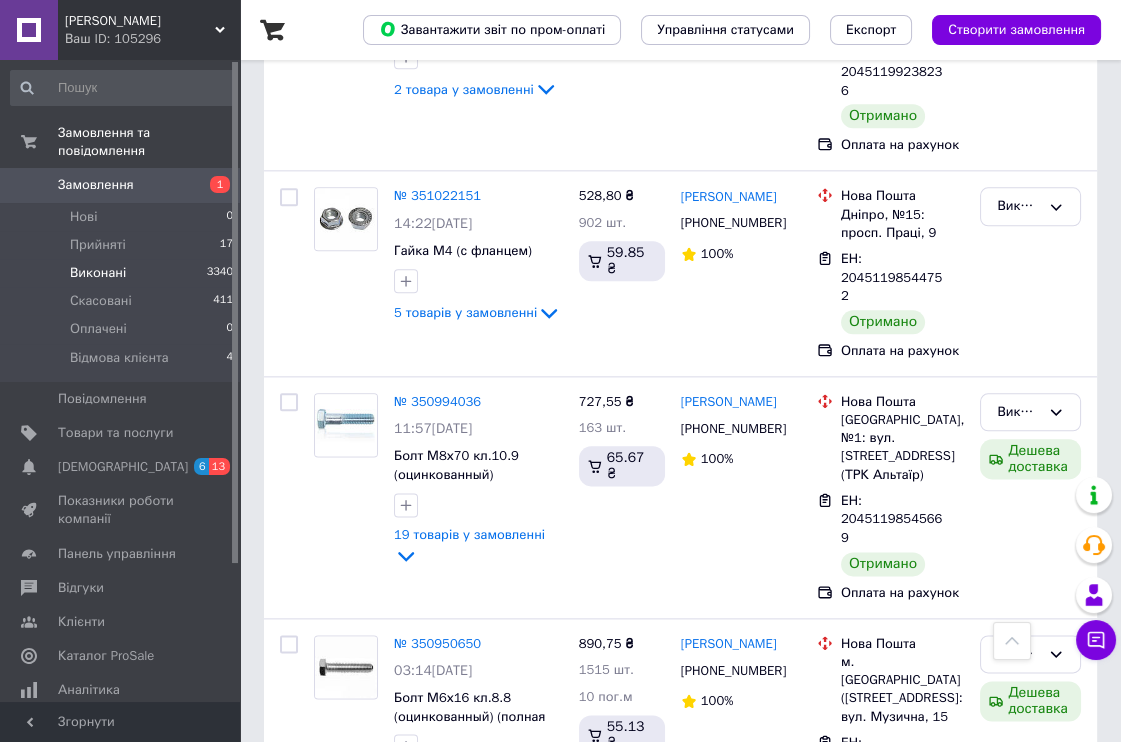scroll, scrollTop: 3444, scrollLeft: 0, axis: vertical 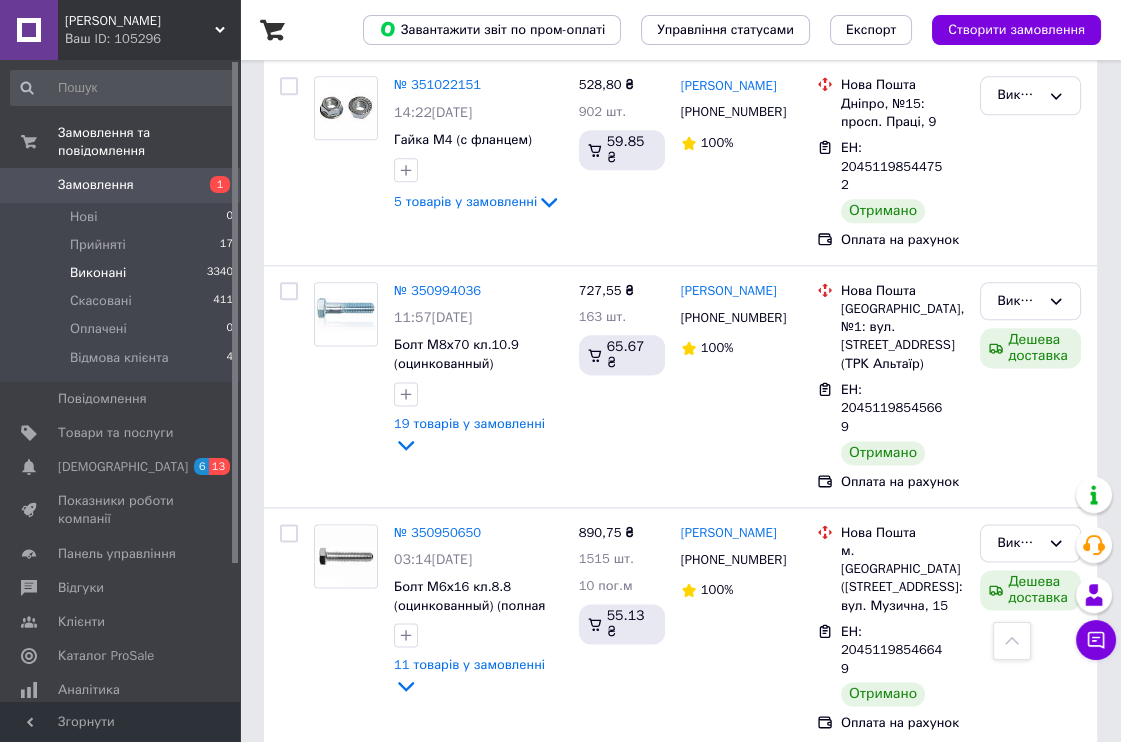 click on "№ 350891360" at bounding box center (437, 774) 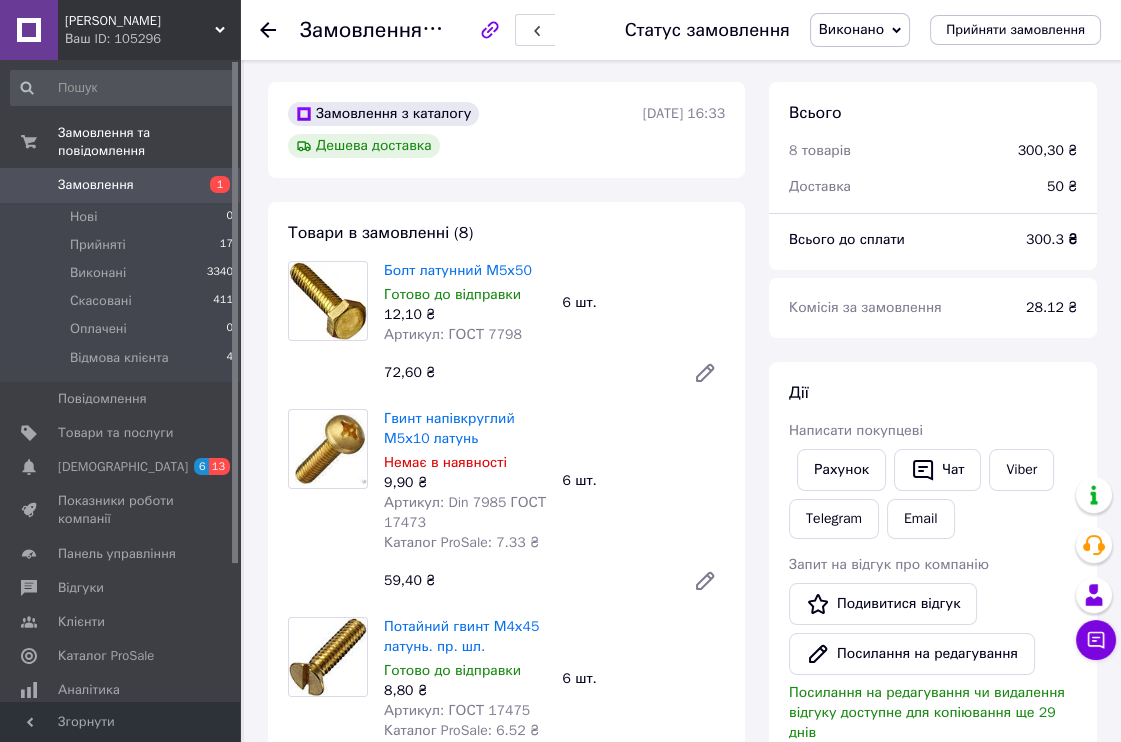 scroll, scrollTop: 0, scrollLeft: 0, axis: both 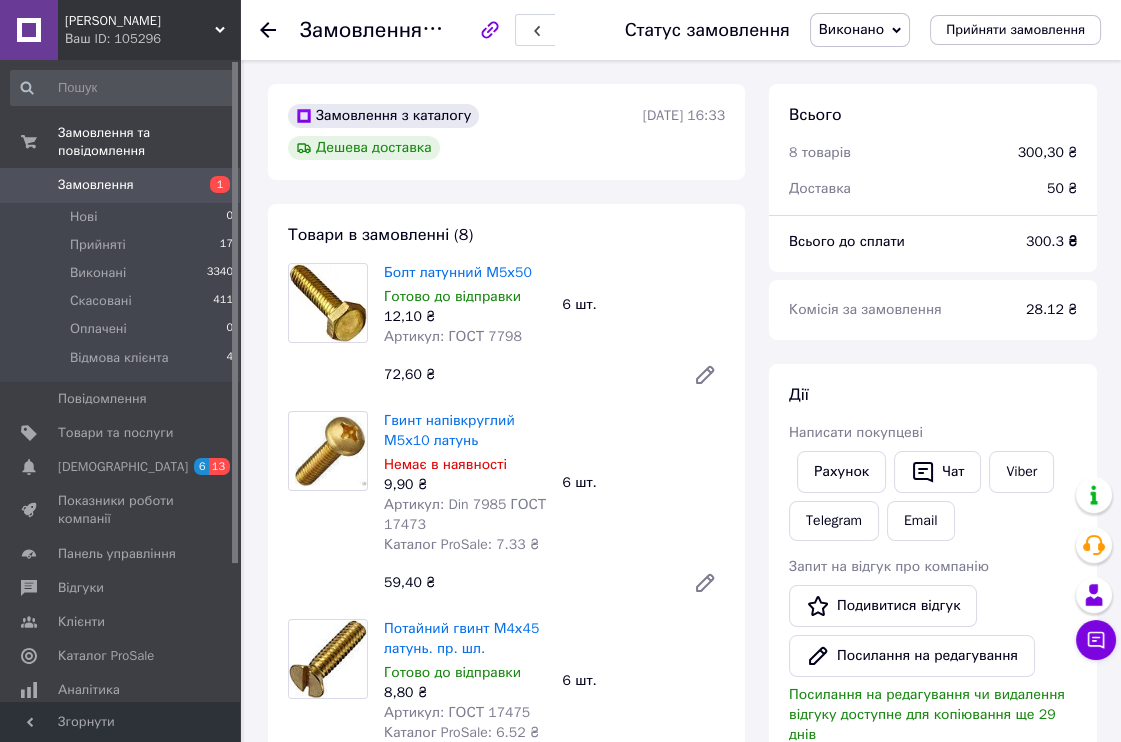 click 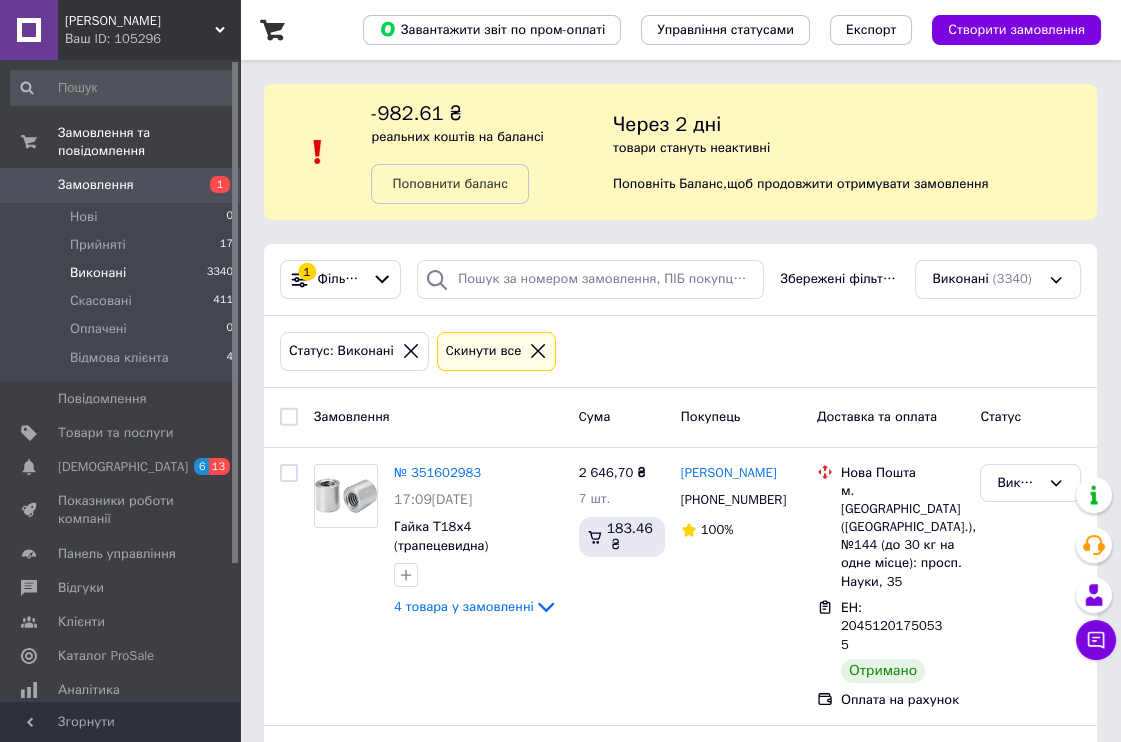 click on "Замовлення" at bounding box center [121, 185] 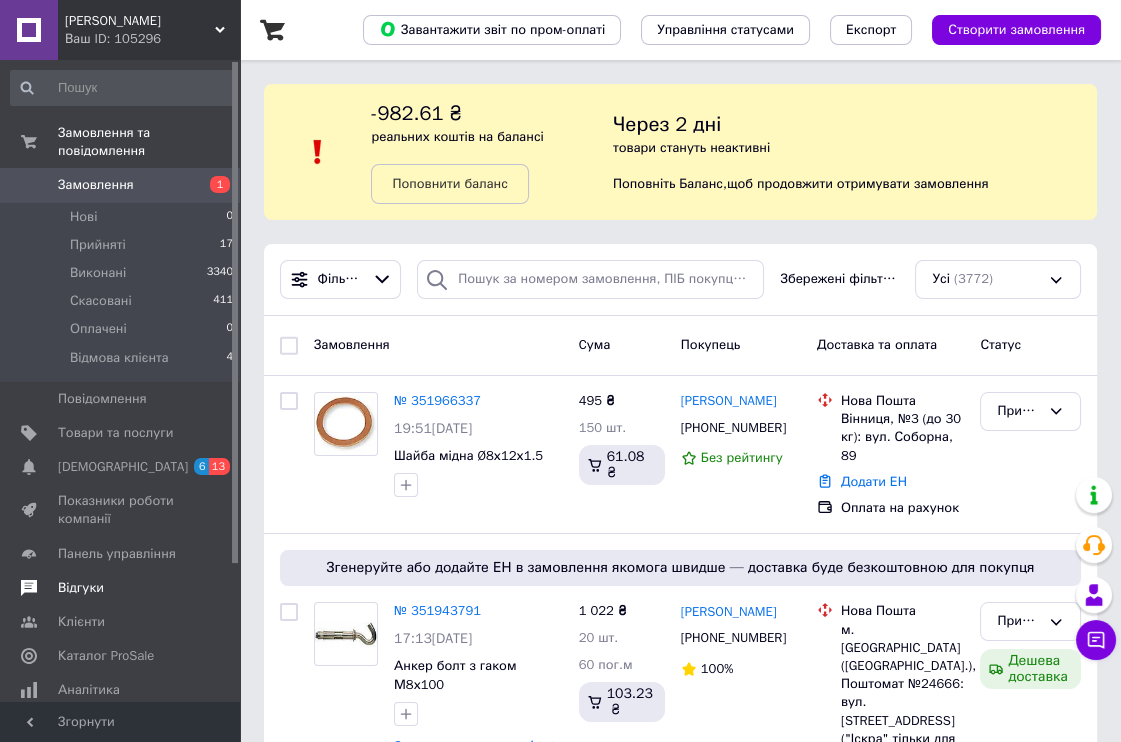 click on "Відгуки" at bounding box center [81, 588] 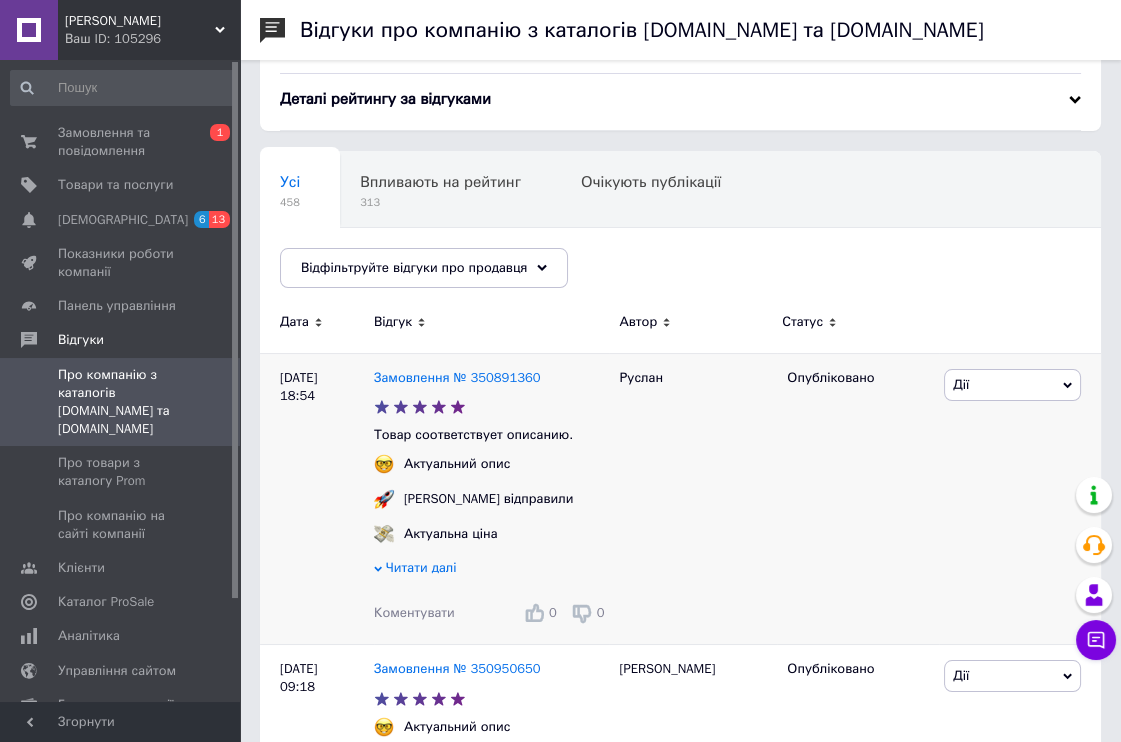 scroll, scrollTop: 111, scrollLeft: 0, axis: vertical 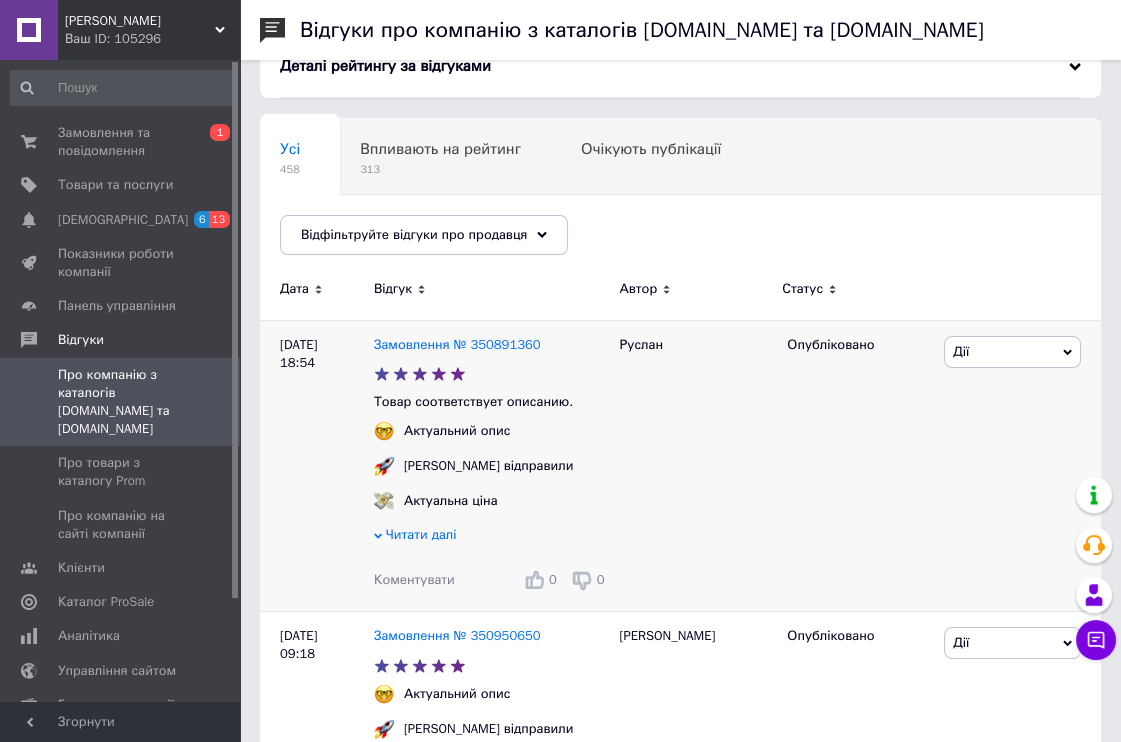 click on "Коментувати" at bounding box center (414, 579) 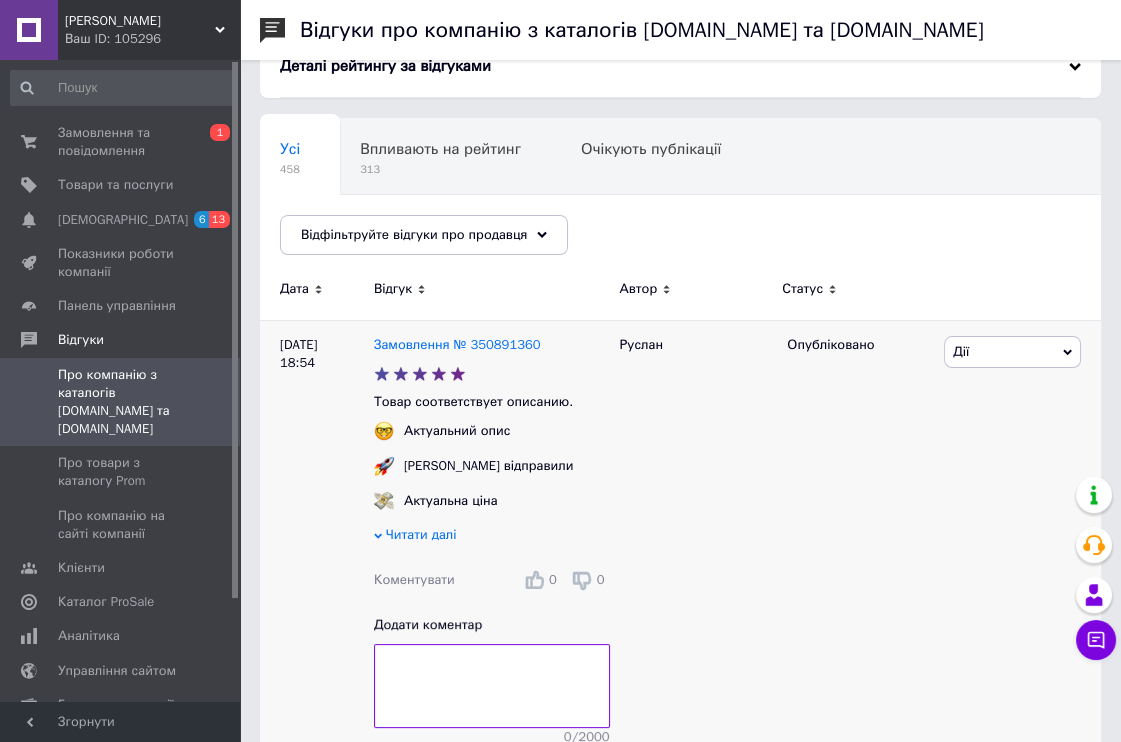 click on "Читати далі" at bounding box center (421, 534) 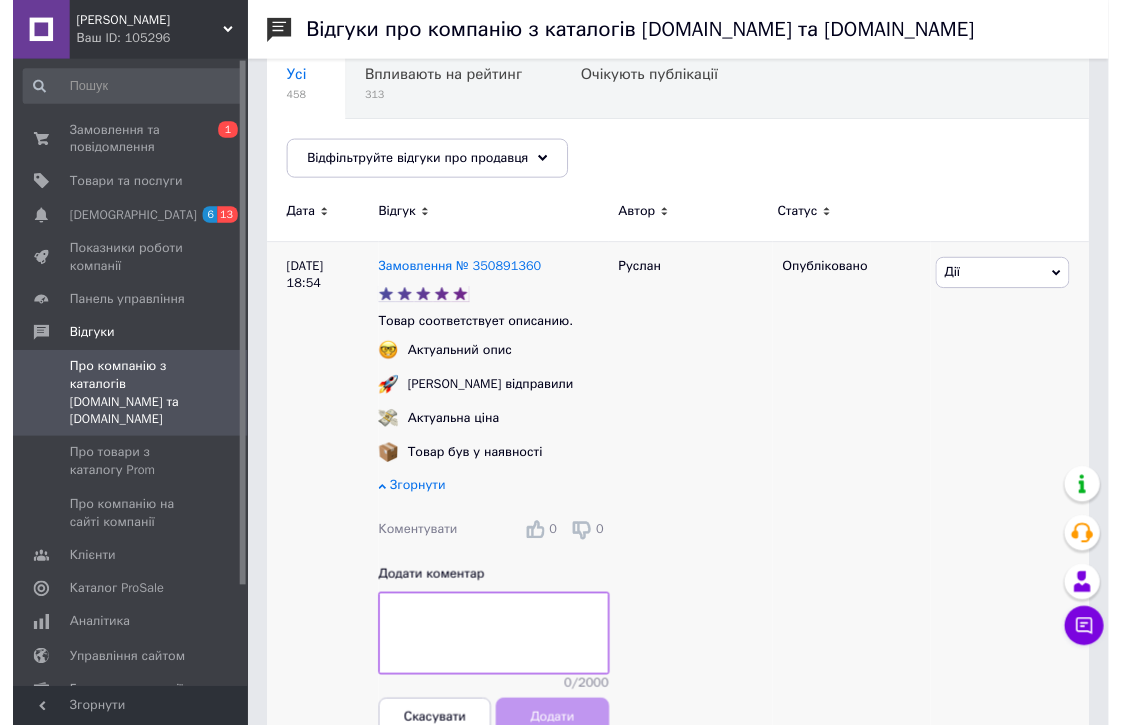 scroll, scrollTop: 222, scrollLeft: 0, axis: vertical 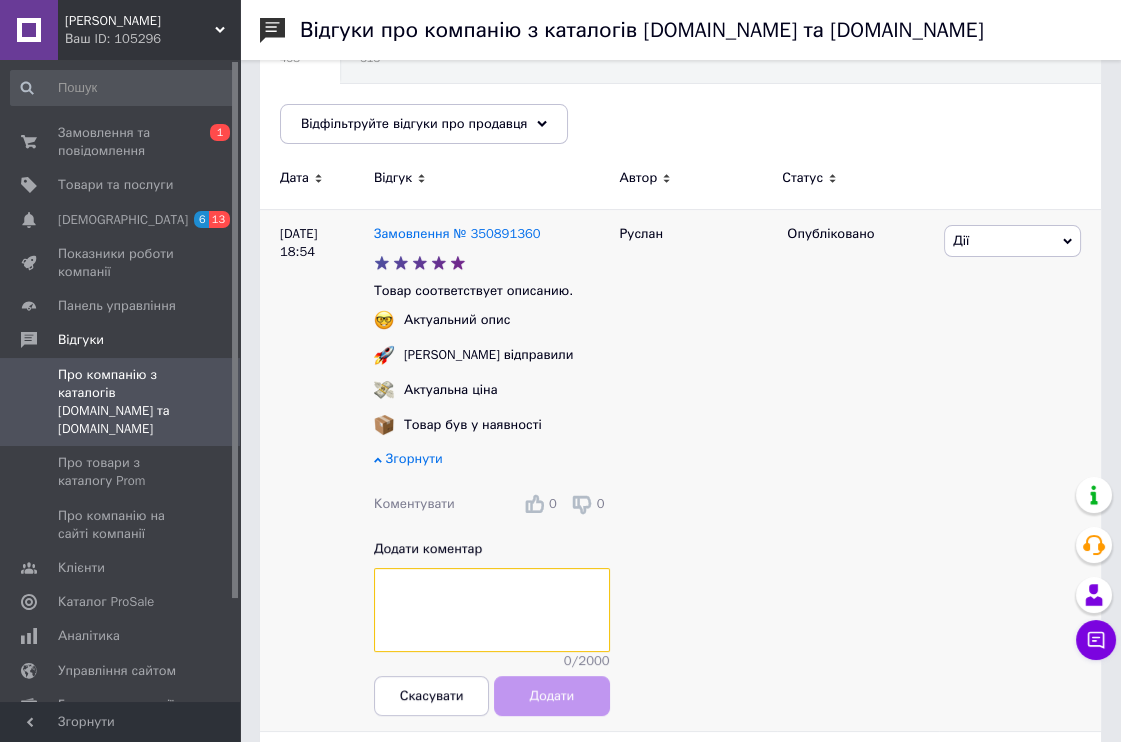 click at bounding box center (492, 610) 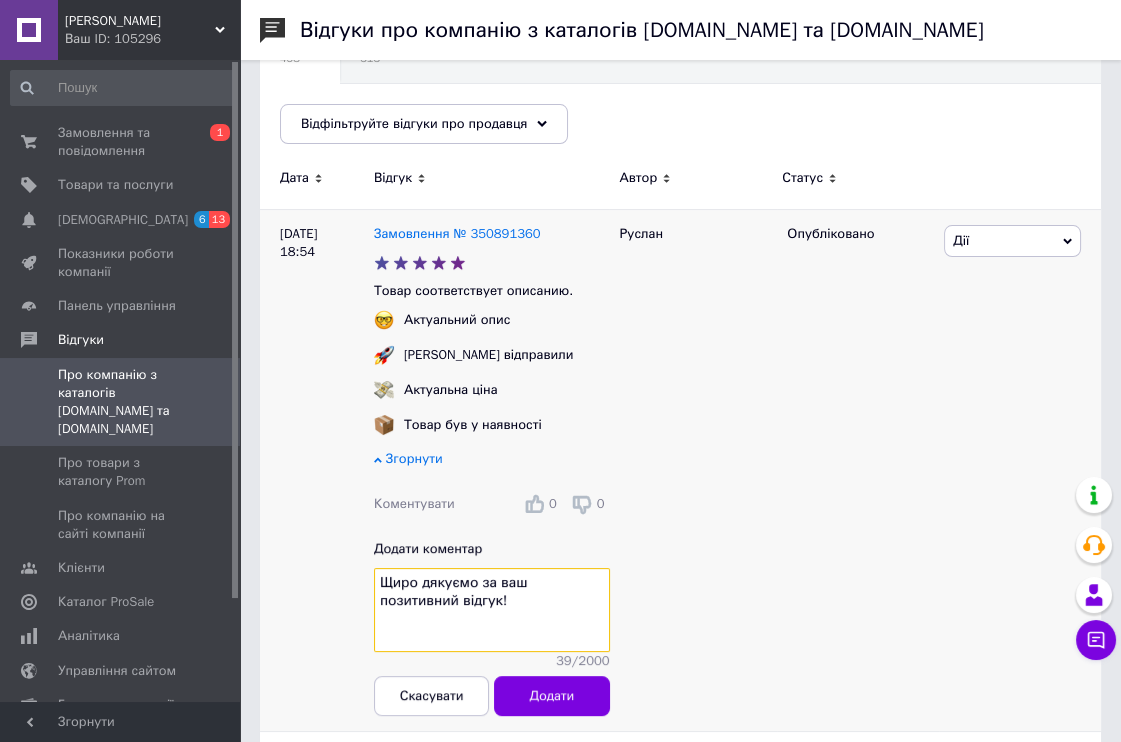paste on "що вам все сподобалося." 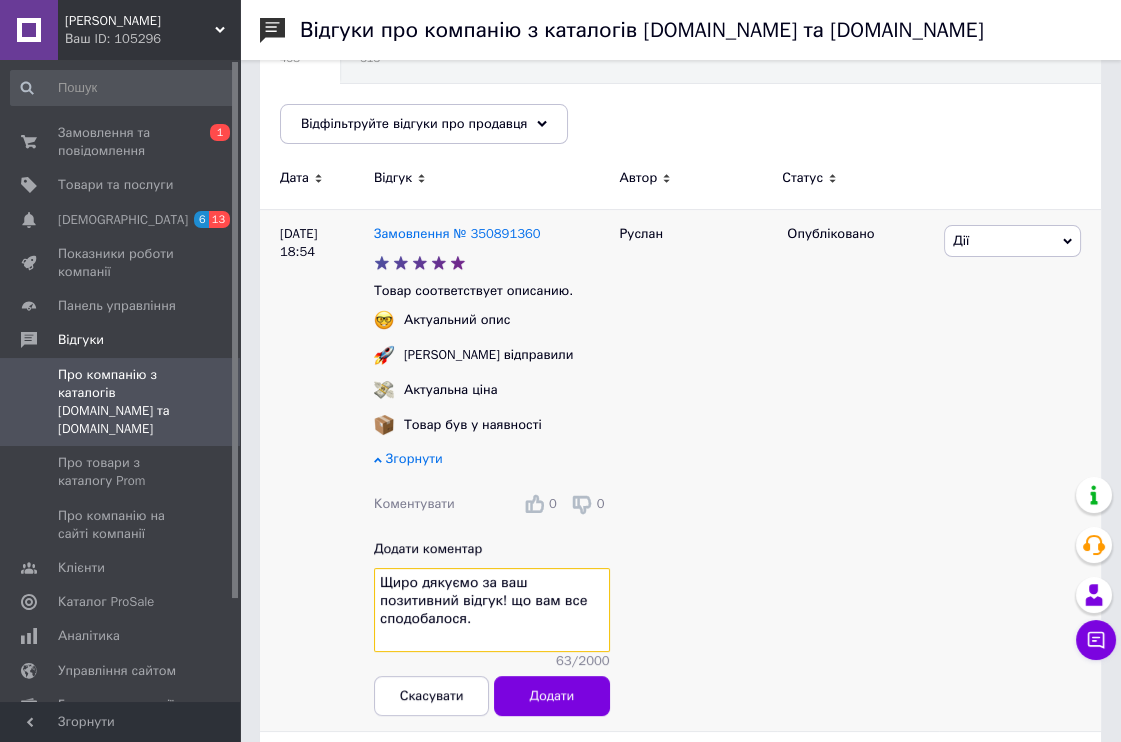click on "Щиро дякуємо за ваш позитивний відгук! що вам все сподобалося." at bounding box center (492, 610) 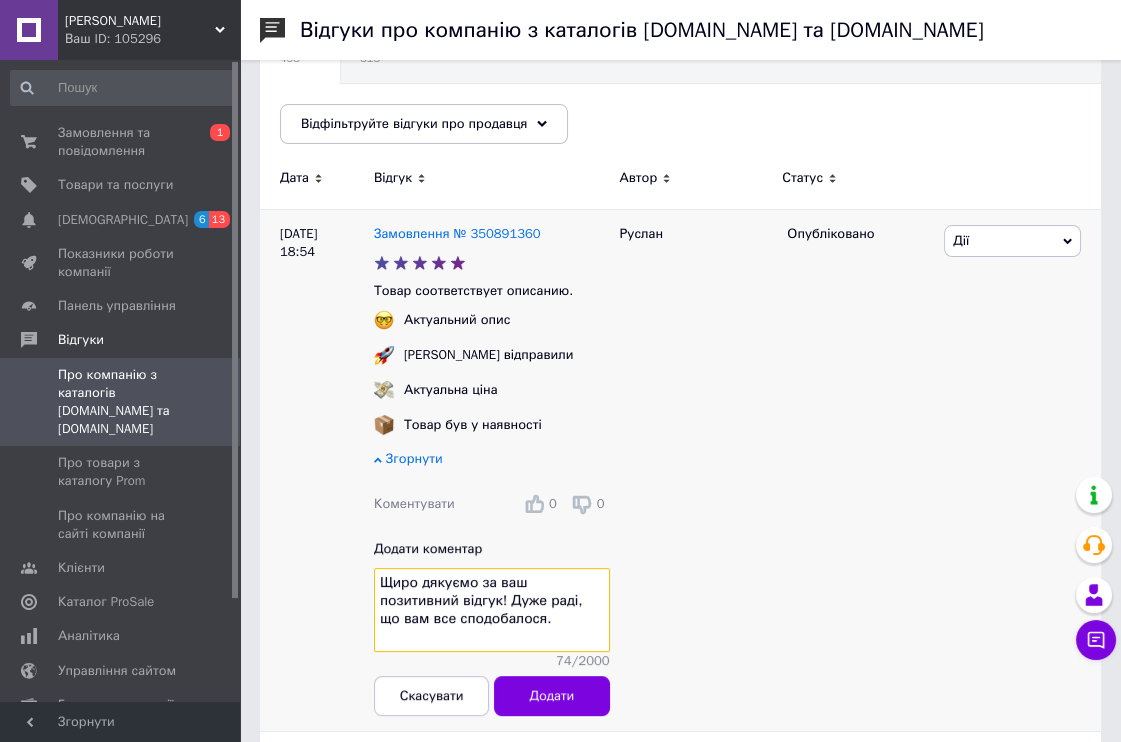 click on "Щиро дякуємо за ваш позитивний відгук! Дуже раді, що вам все сподобалося." at bounding box center (492, 610) 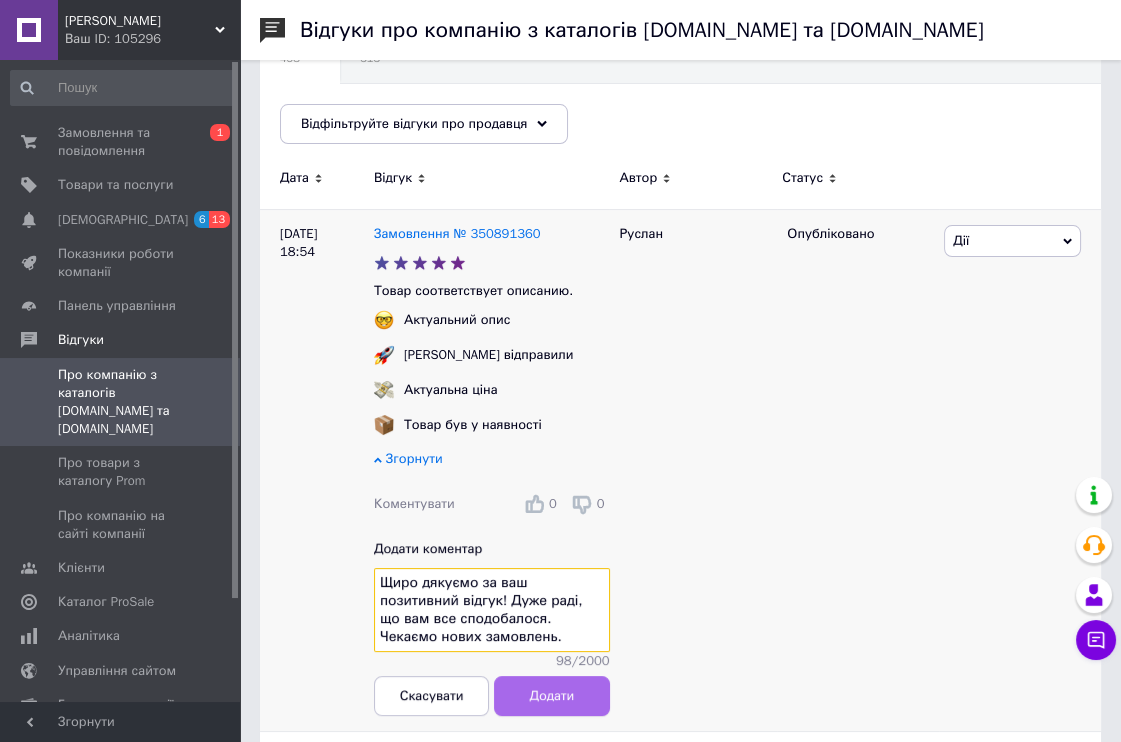 type on "Щиро дякуємо за ваш позитивний відгук! Дуже раді, що вам все сподобалося. Чекаємо нових замовлень." 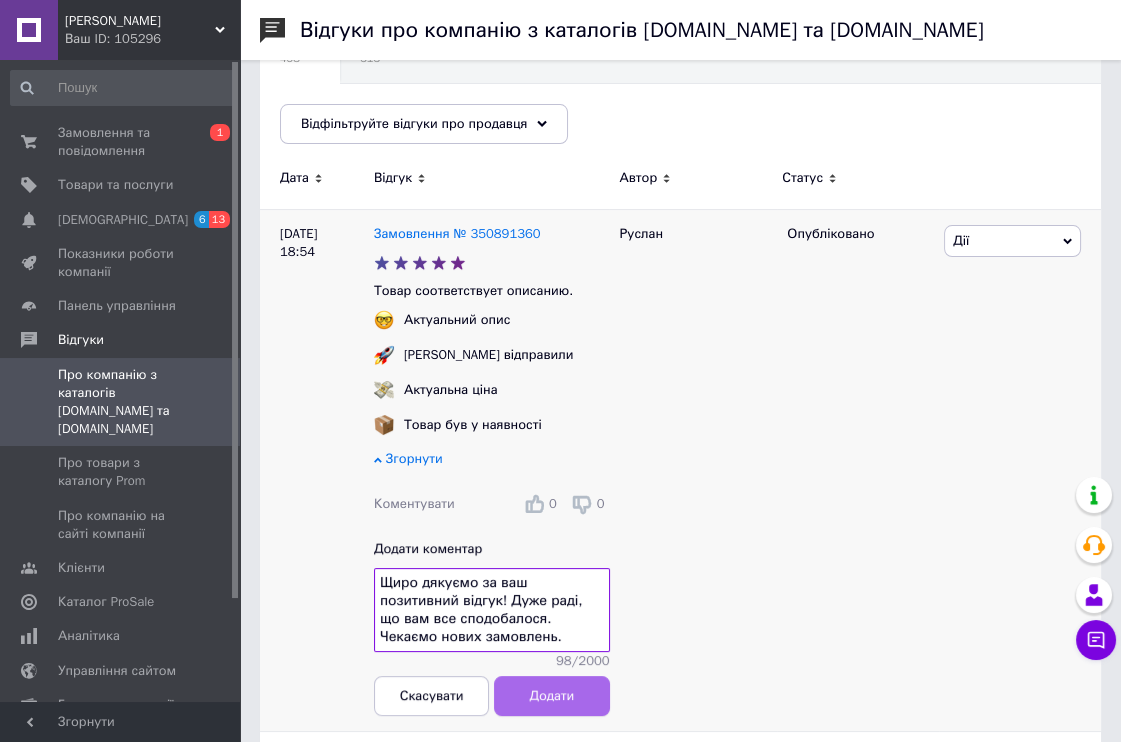 click on "Додати" at bounding box center (551, 696) 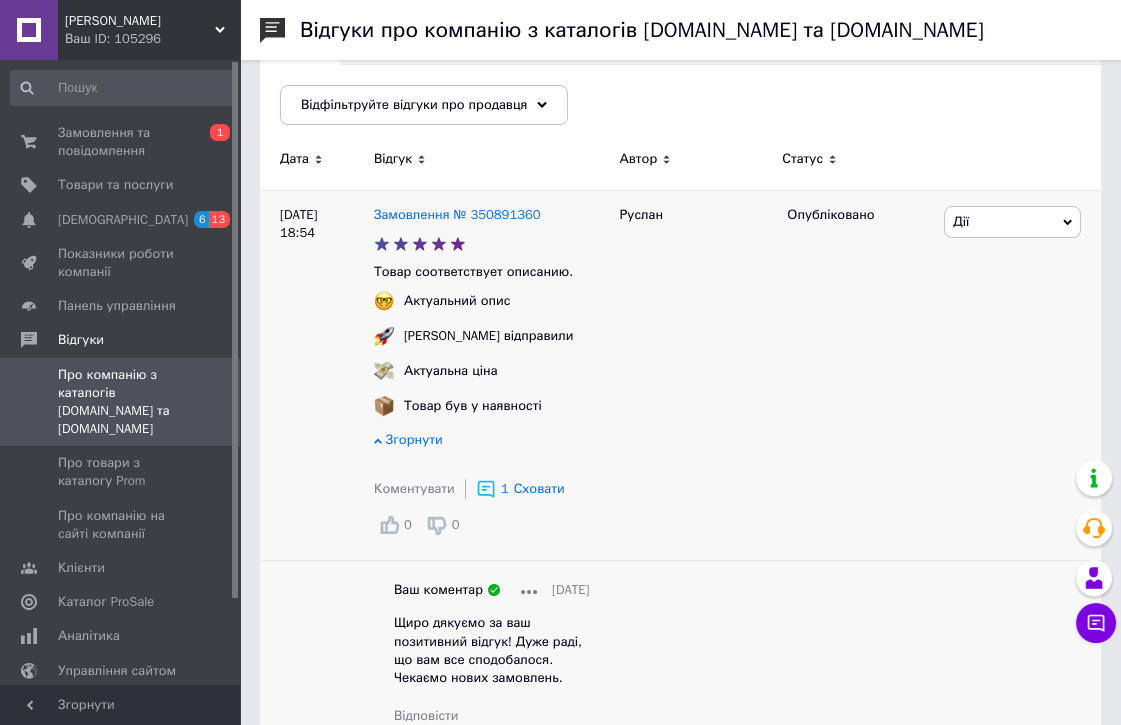 scroll, scrollTop: 111, scrollLeft: 0, axis: vertical 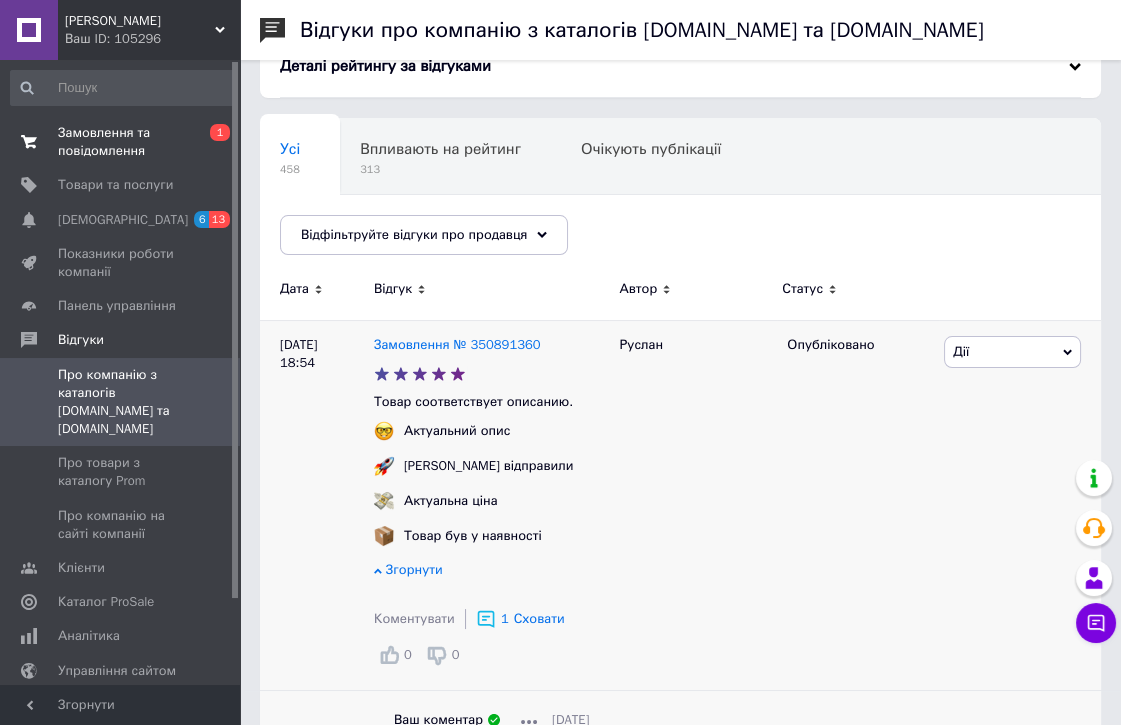click on "Замовлення та повідомлення" at bounding box center (121, 142) 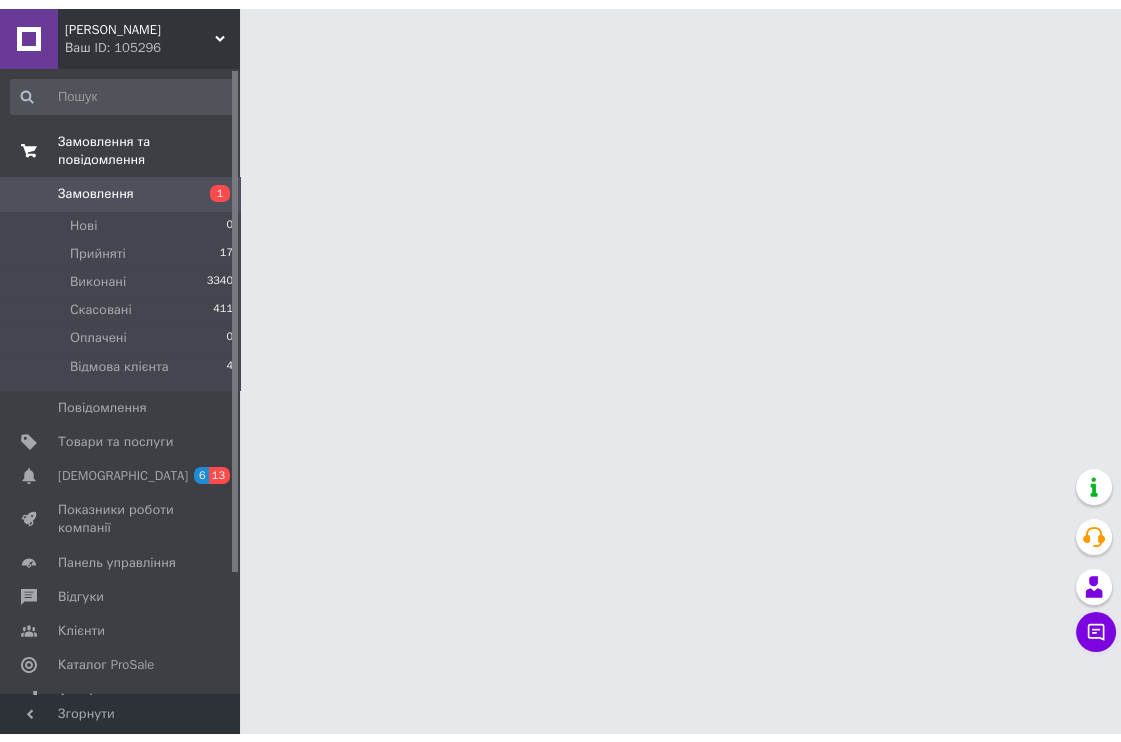 scroll, scrollTop: 0, scrollLeft: 0, axis: both 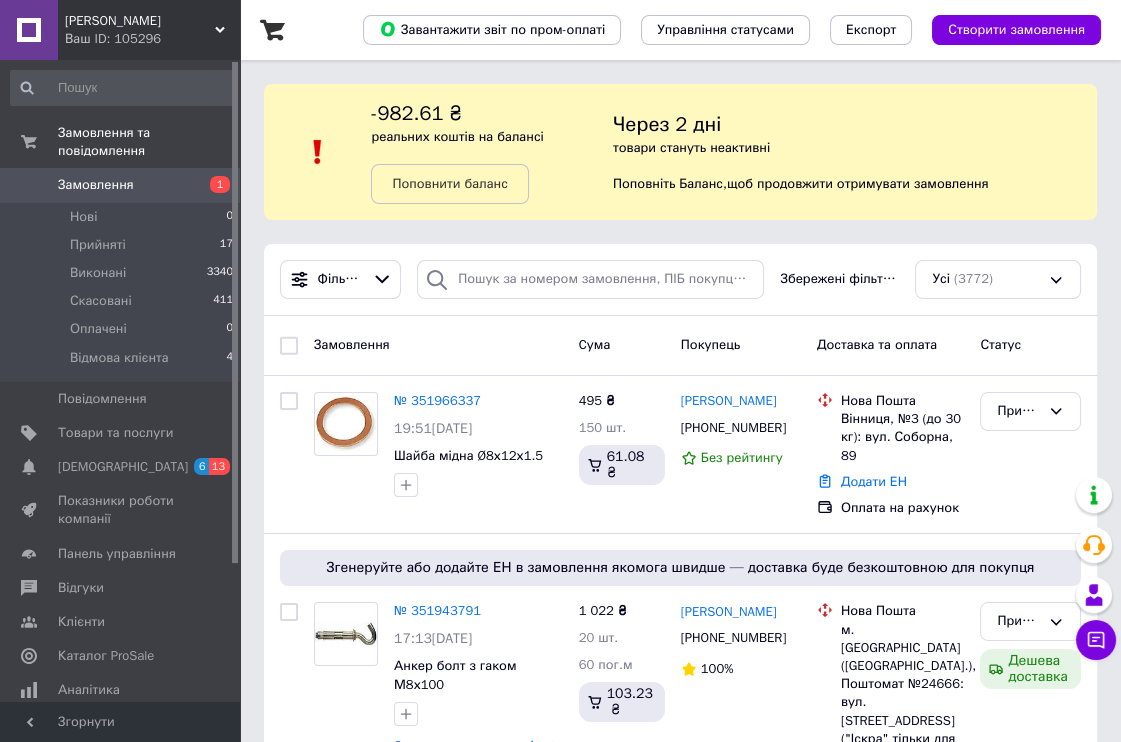 click on "Замовлення" at bounding box center [121, 185] 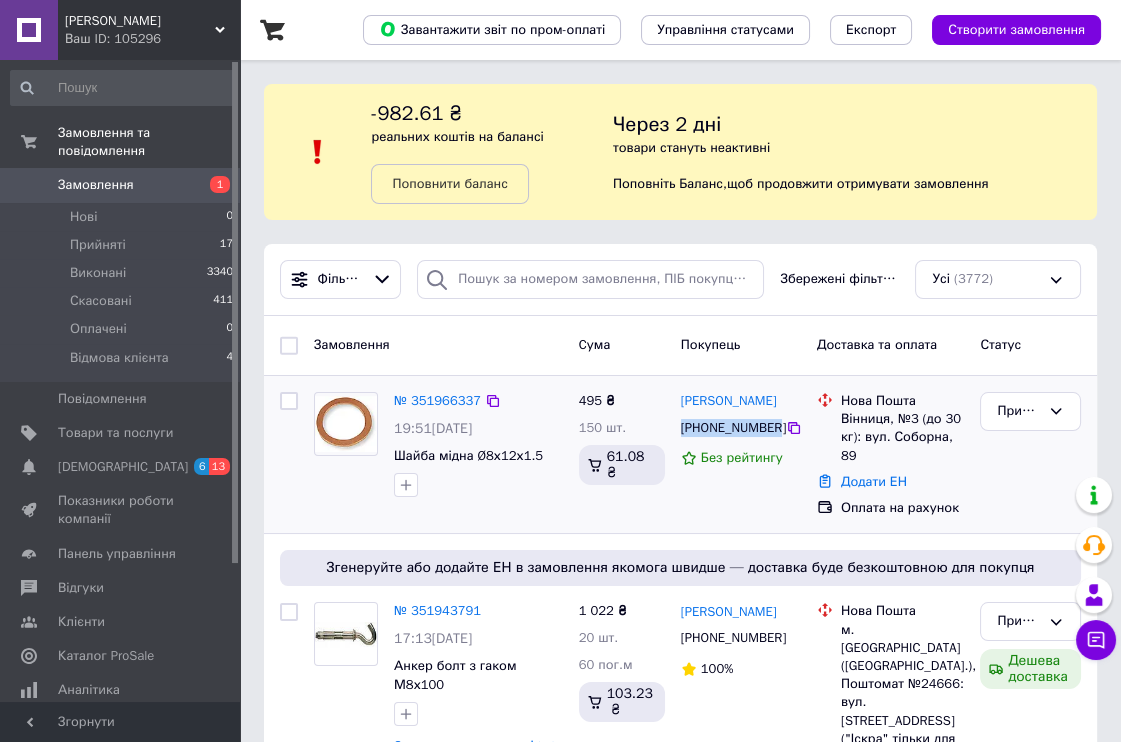 drag, startPoint x: 774, startPoint y: 427, endPoint x: 681, endPoint y: 427, distance: 93 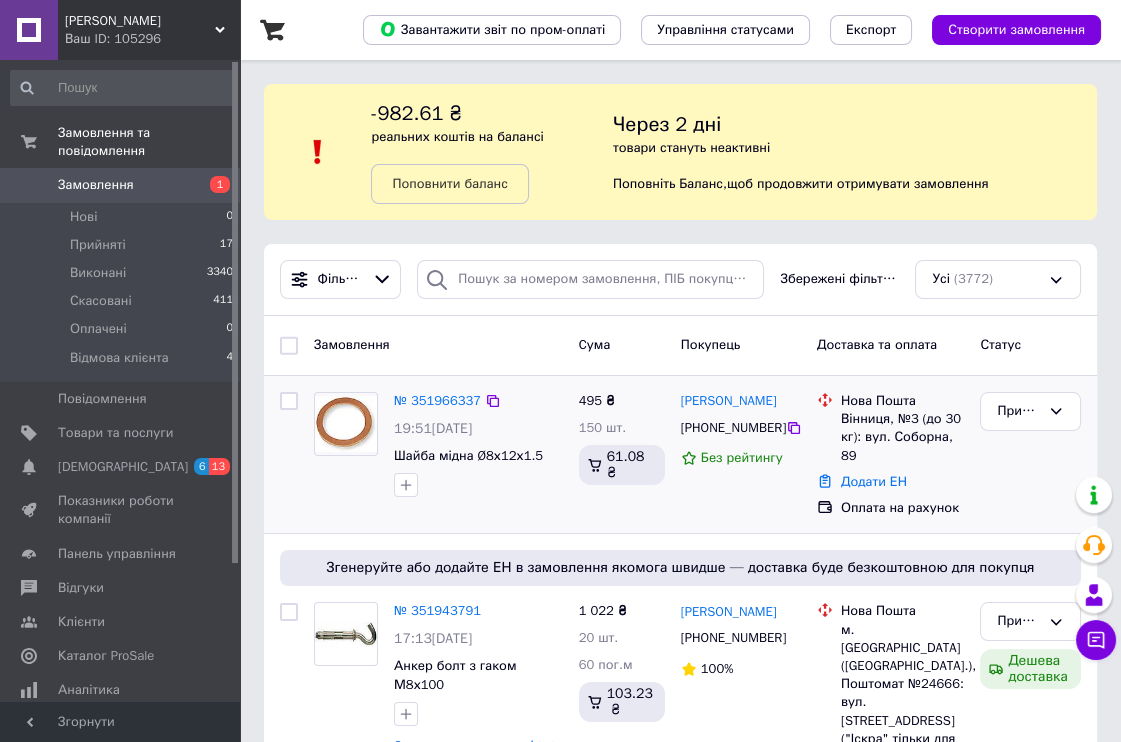 click on "Прийнято" at bounding box center (1030, 455) 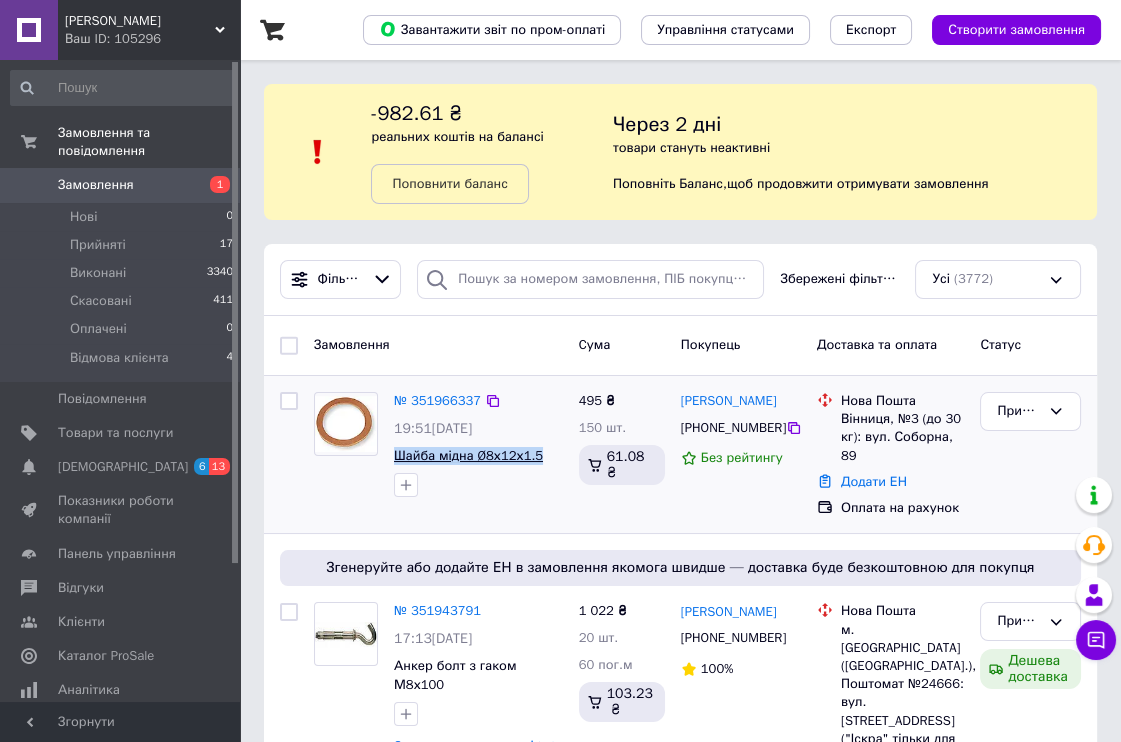 drag, startPoint x: 543, startPoint y: 454, endPoint x: 432, endPoint y: 447, distance: 111.220505 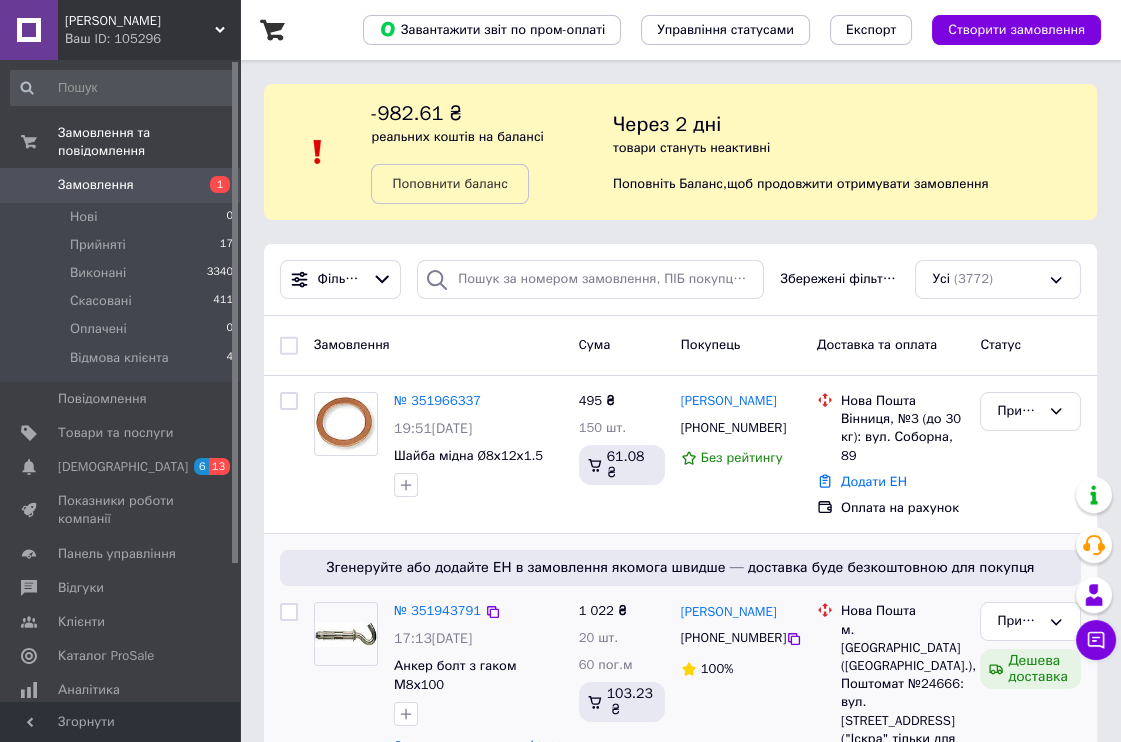 click at bounding box center [346, 680] 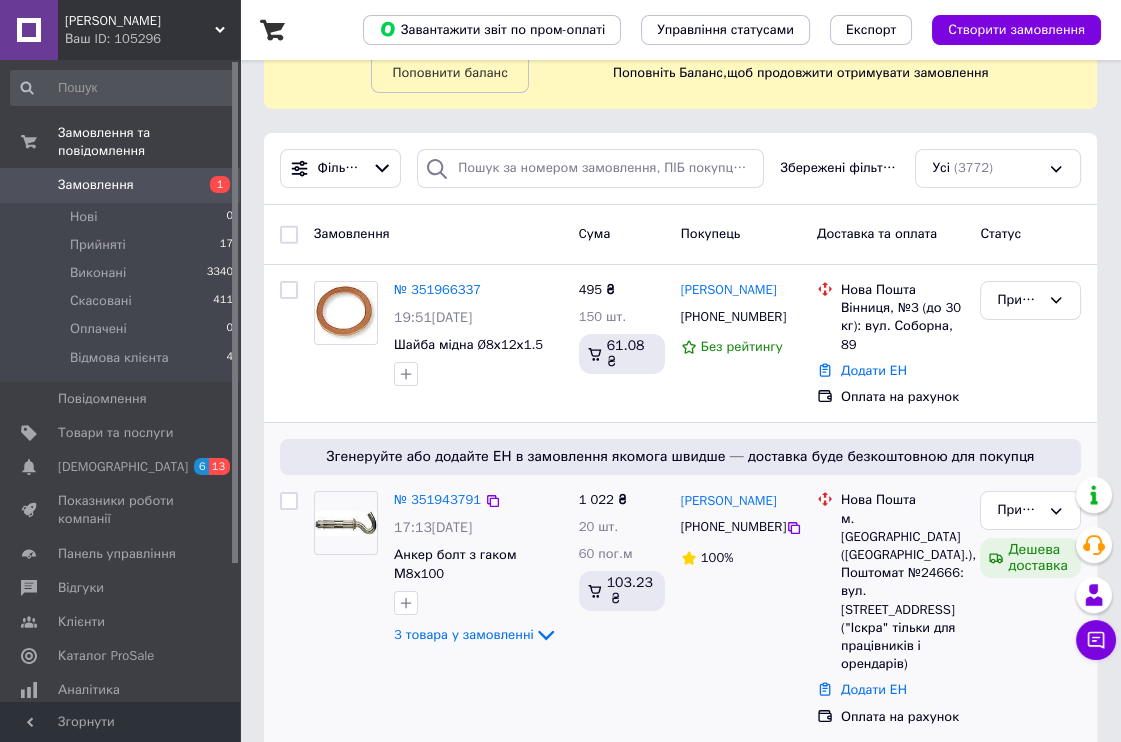 scroll, scrollTop: 222, scrollLeft: 0, axis: vertical 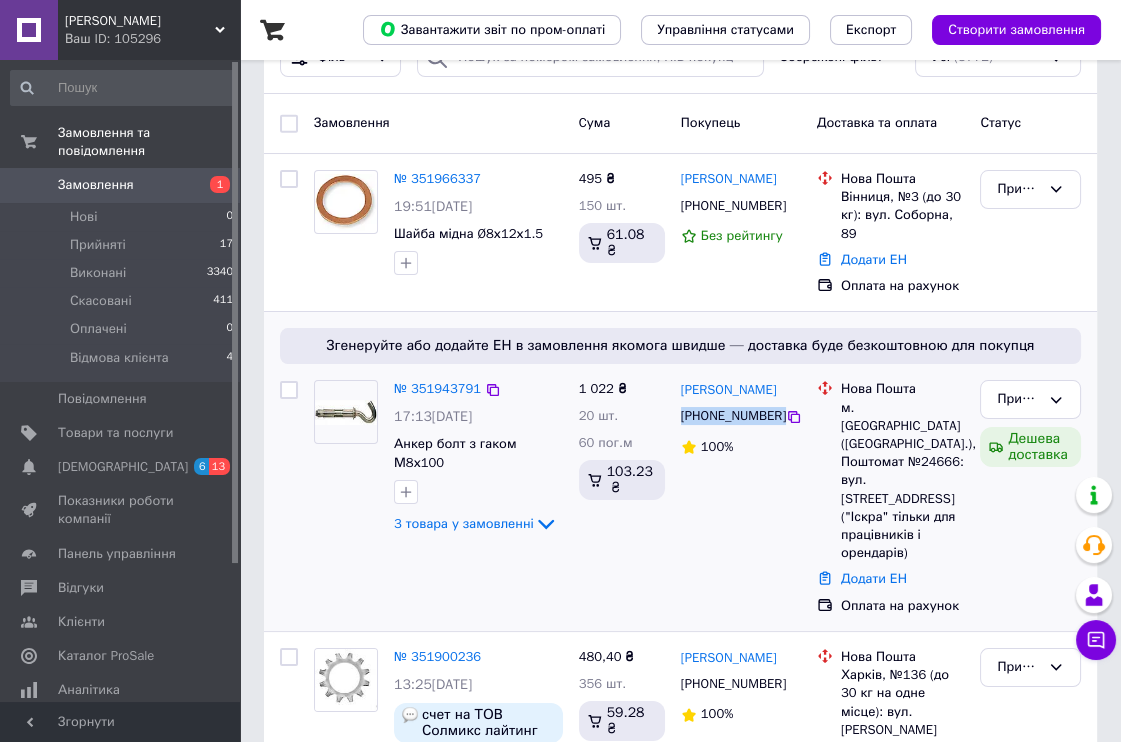 drag, startPoint x: 775, startPoint y: 404, endPoint x: 678, endPoint y: 406, distance: 97.020615 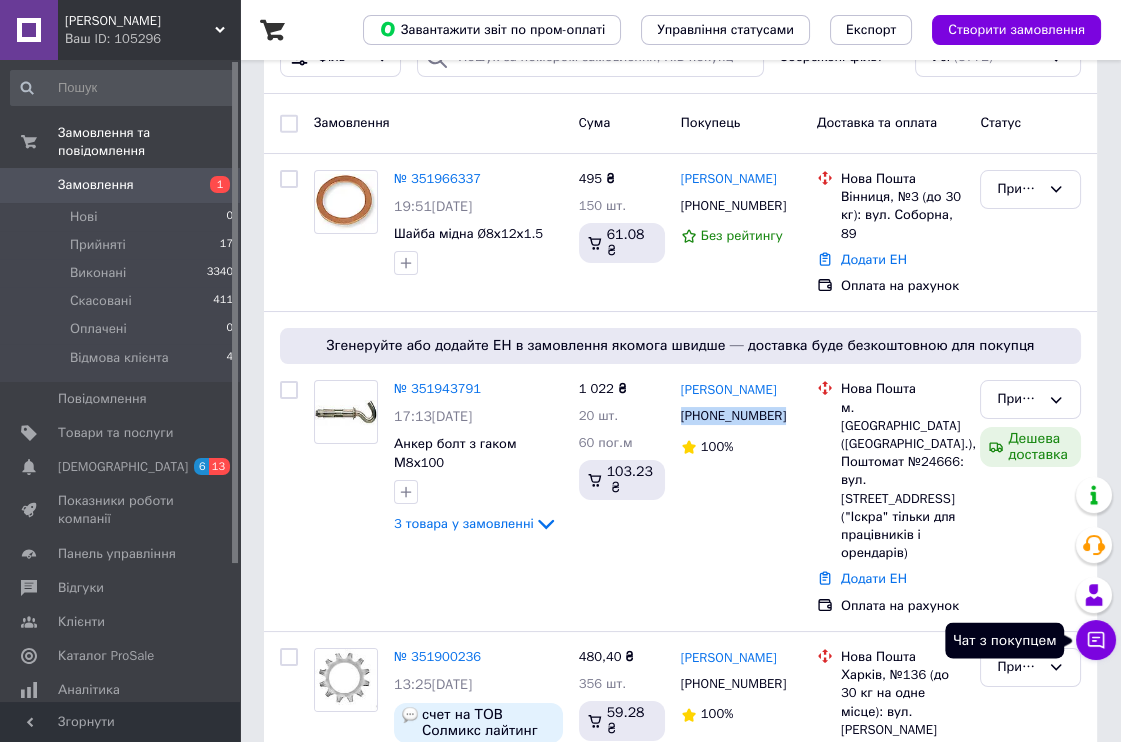 click on "Чат з покупцем" at bounding box center [1096, 640] 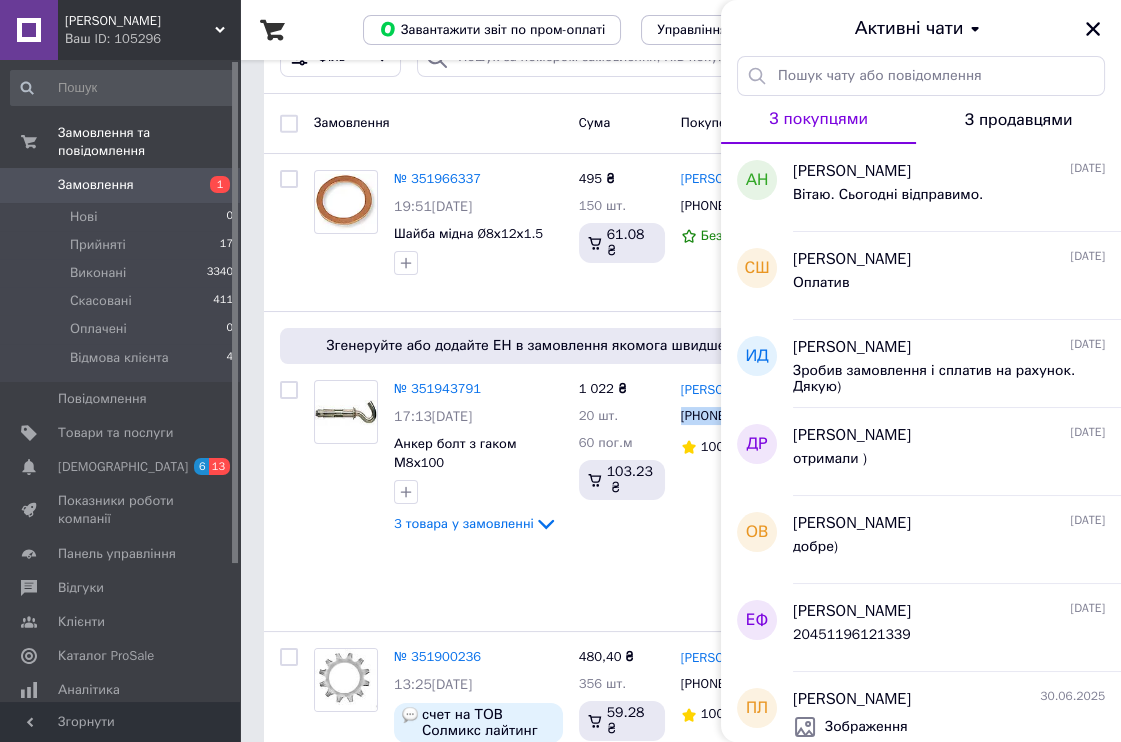 click 